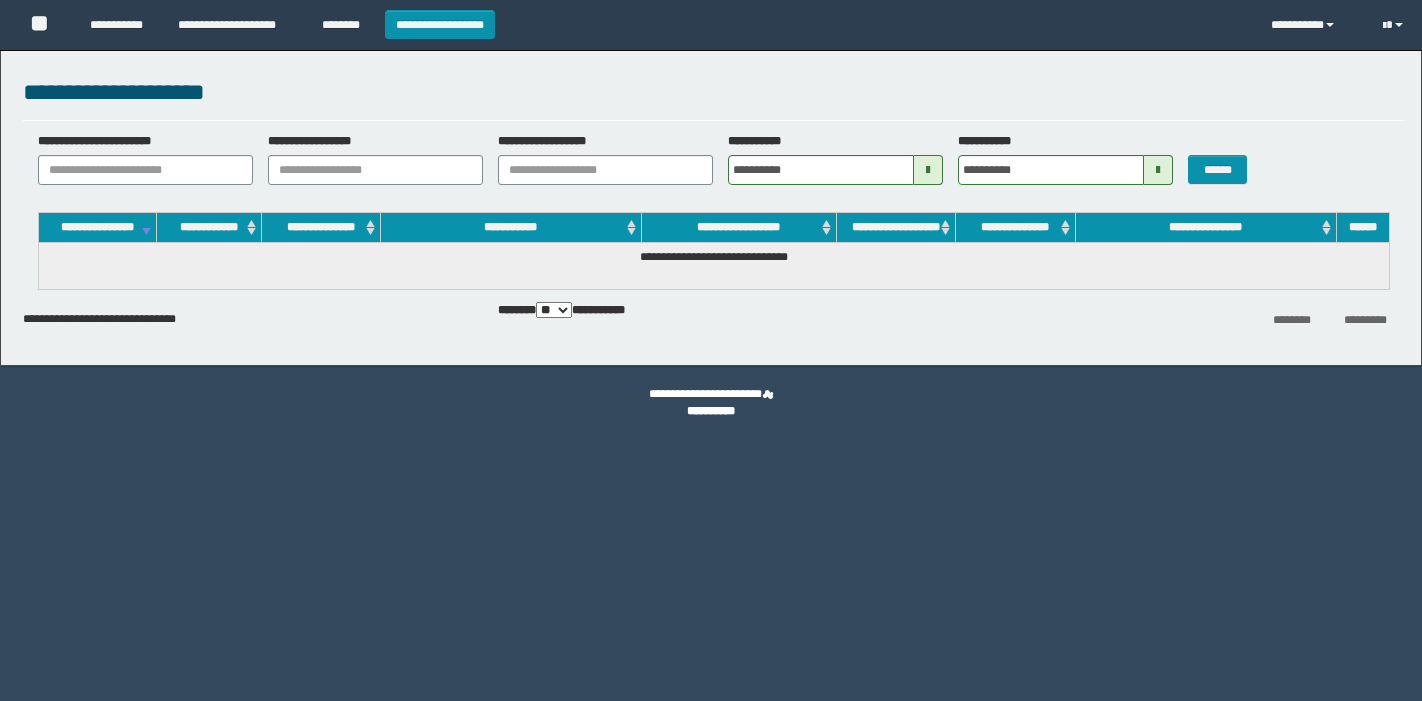 scroll, scrollTop: 0, scrollLeft: 0, axis: both 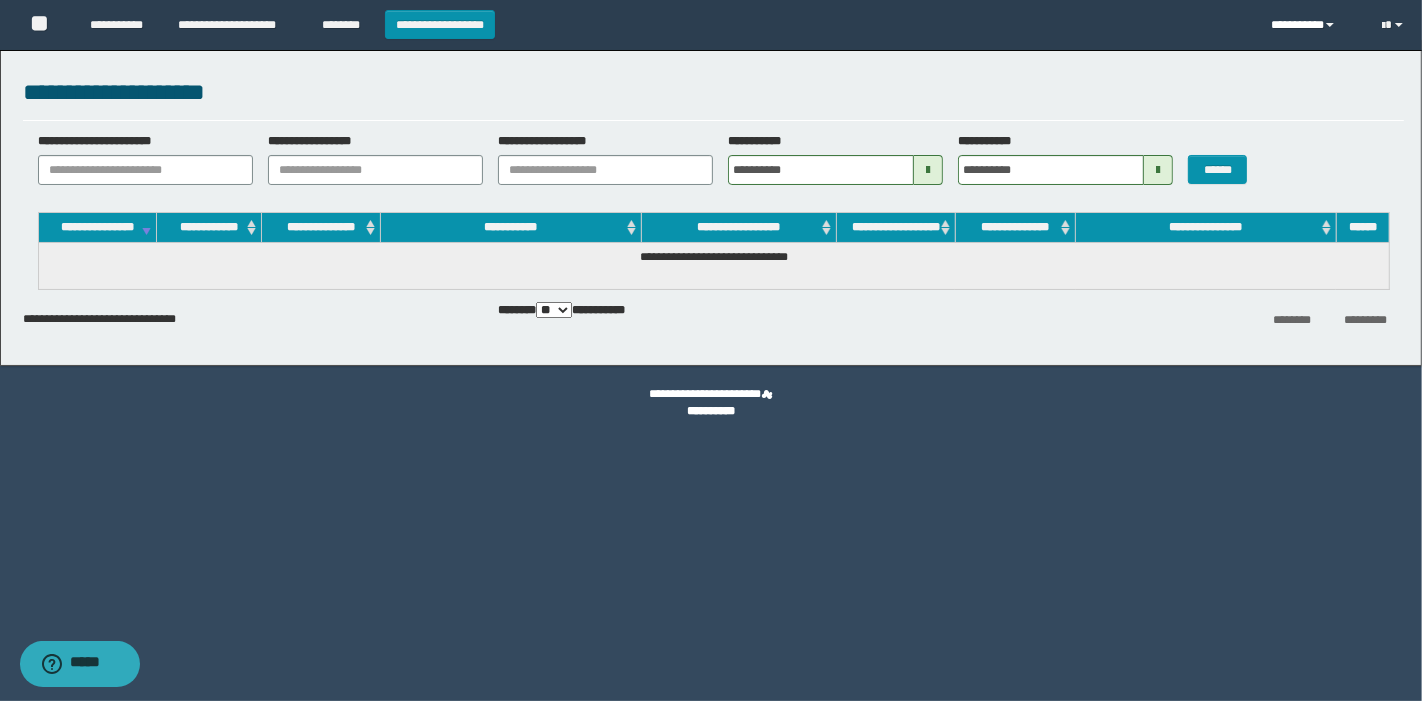 click on "**********" at bounding box center [1311, 25] 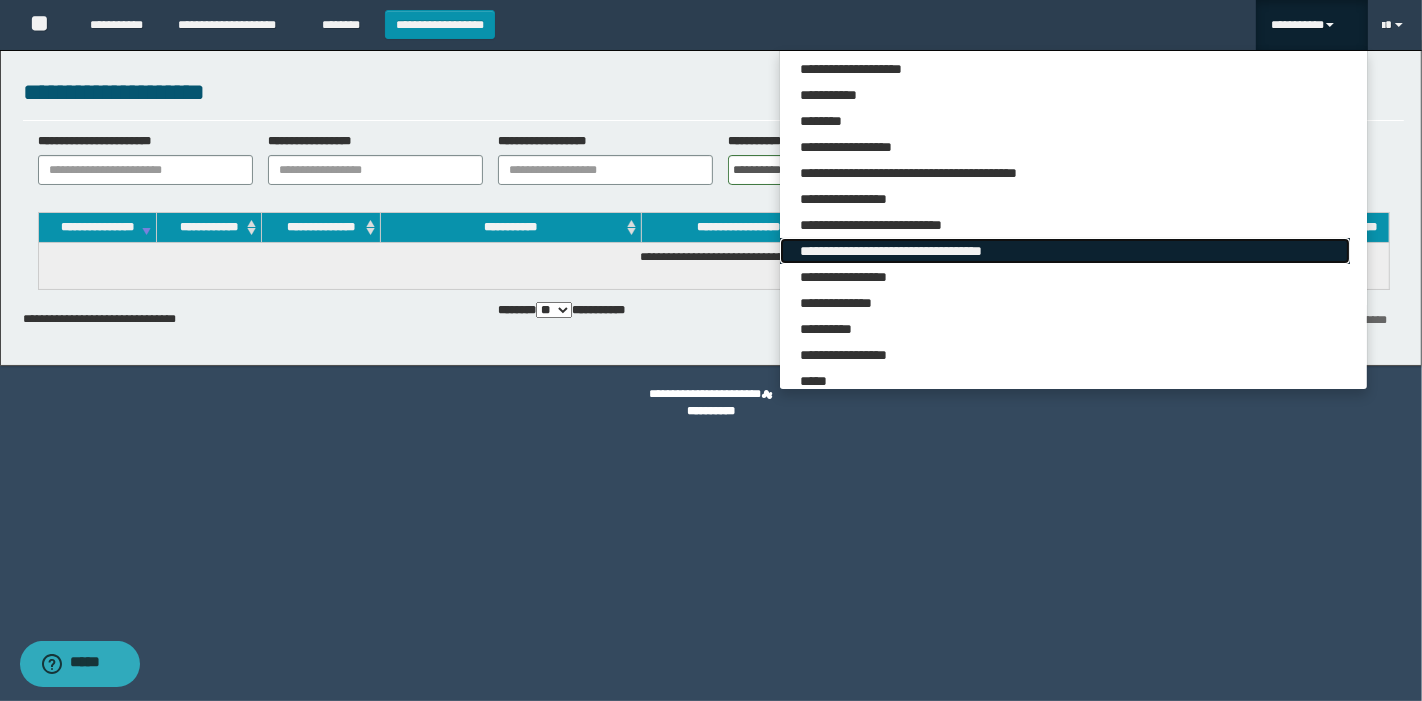click on "**********" at bounding box center (1065, 251) 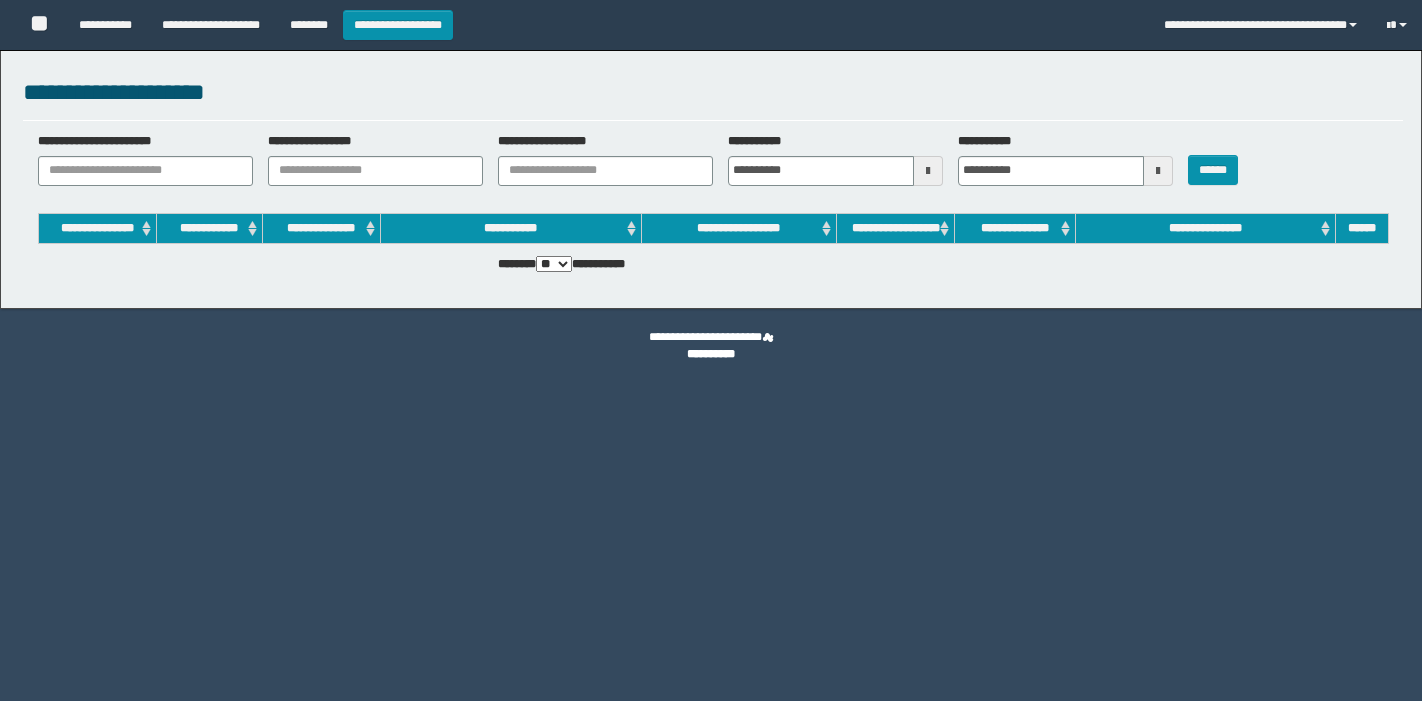 scroll, scrollTop: 0, scrollLeft: 0, axis: both 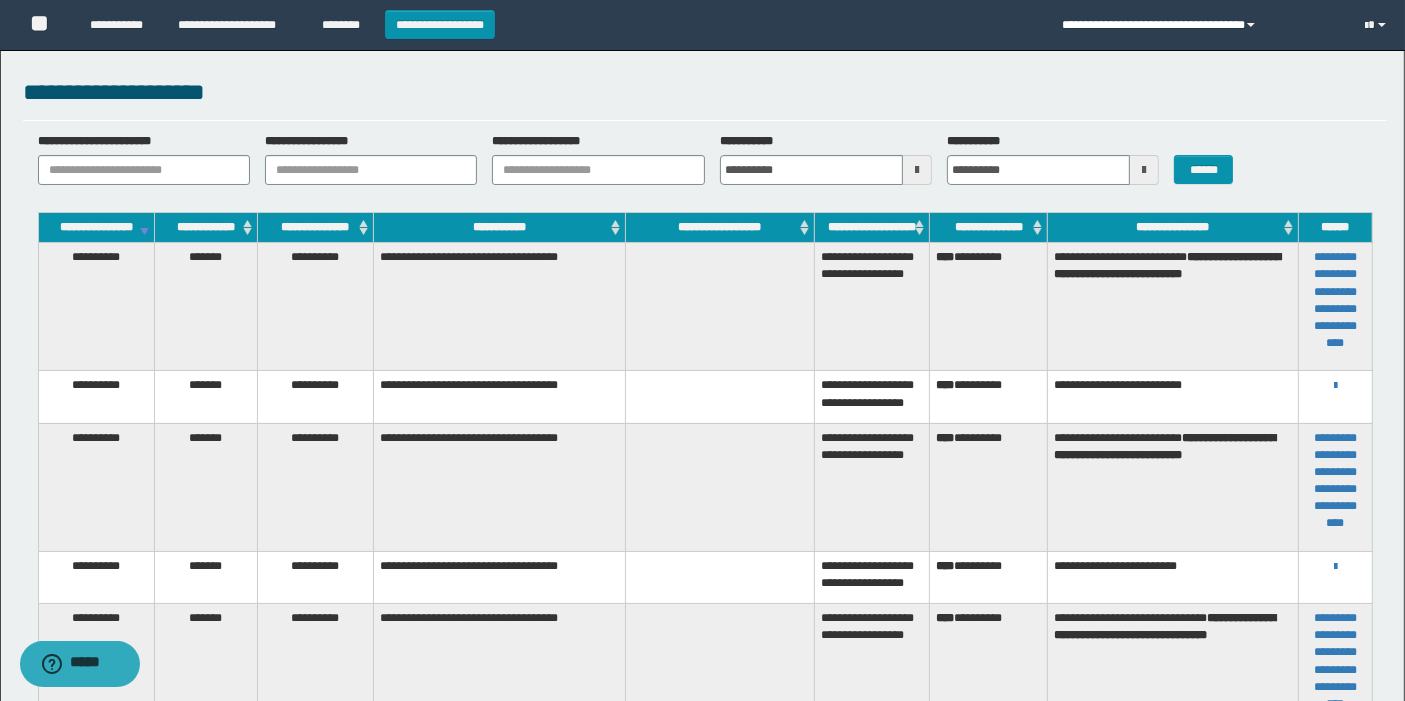 click on "**********" at bounding box center (1199, 25) 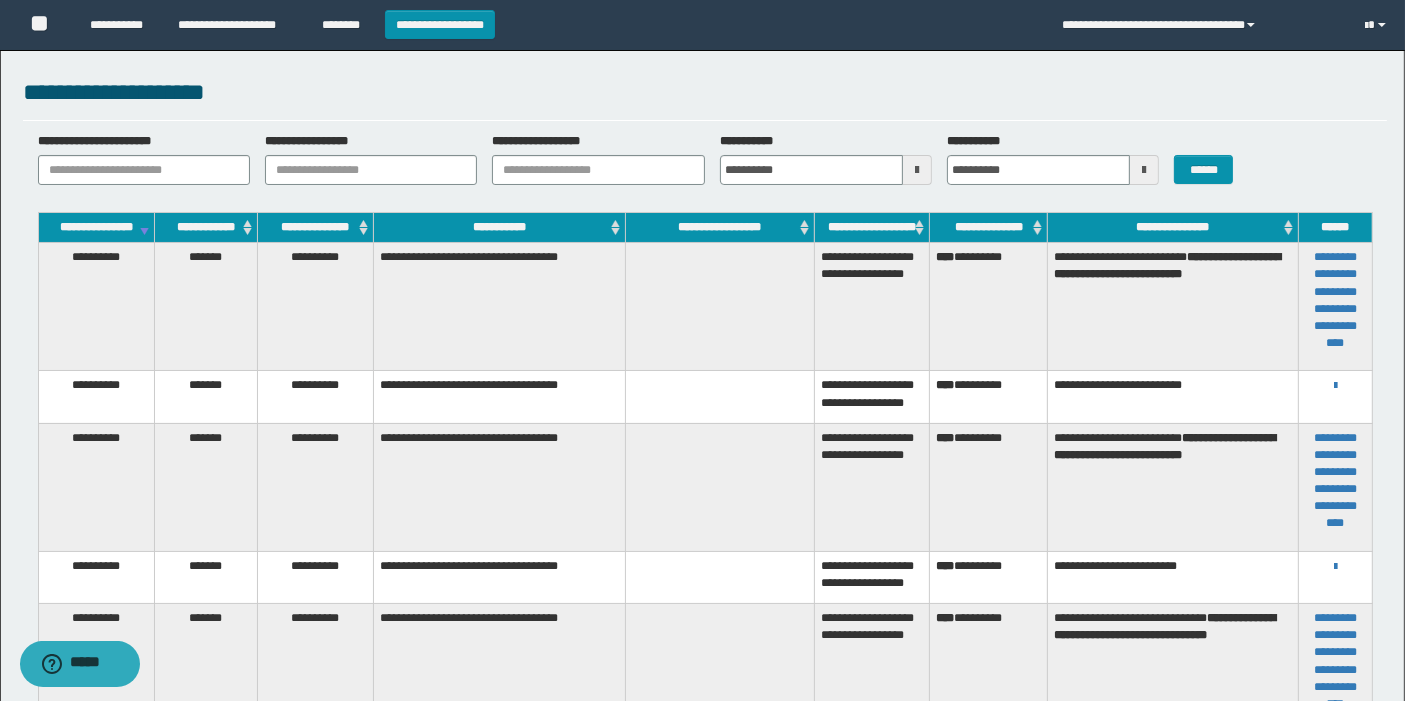 click on "**********" at bounding box center [988, 307] 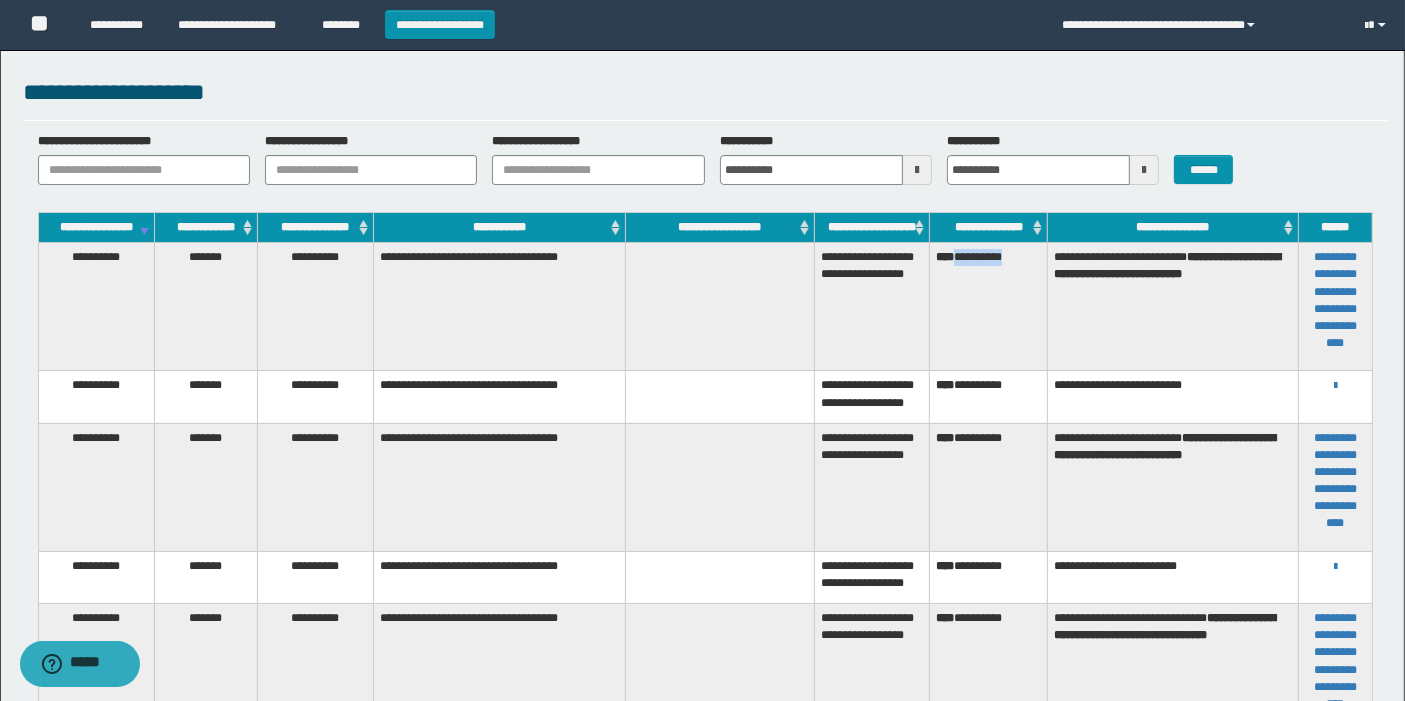 click on "**********" at bounding box center (988, 307) 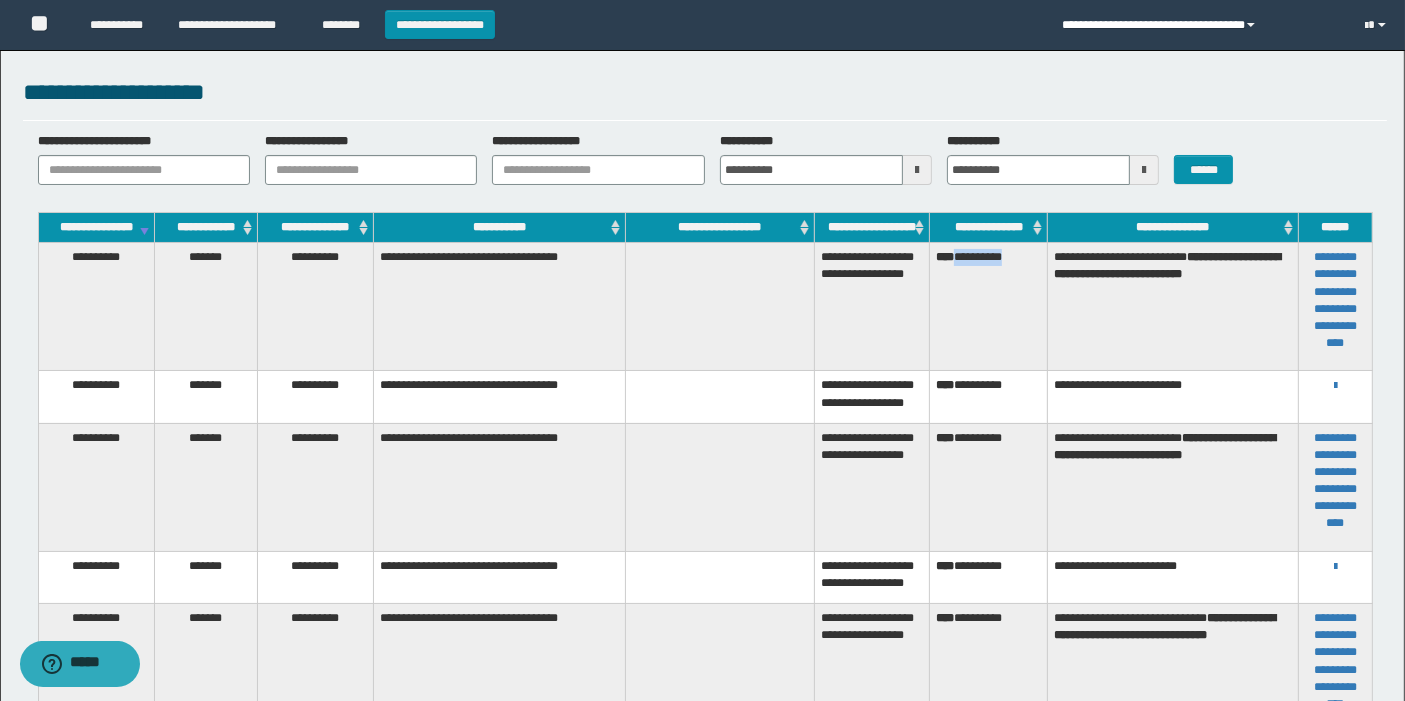click on "**********" at bounding box center (1199, 25) 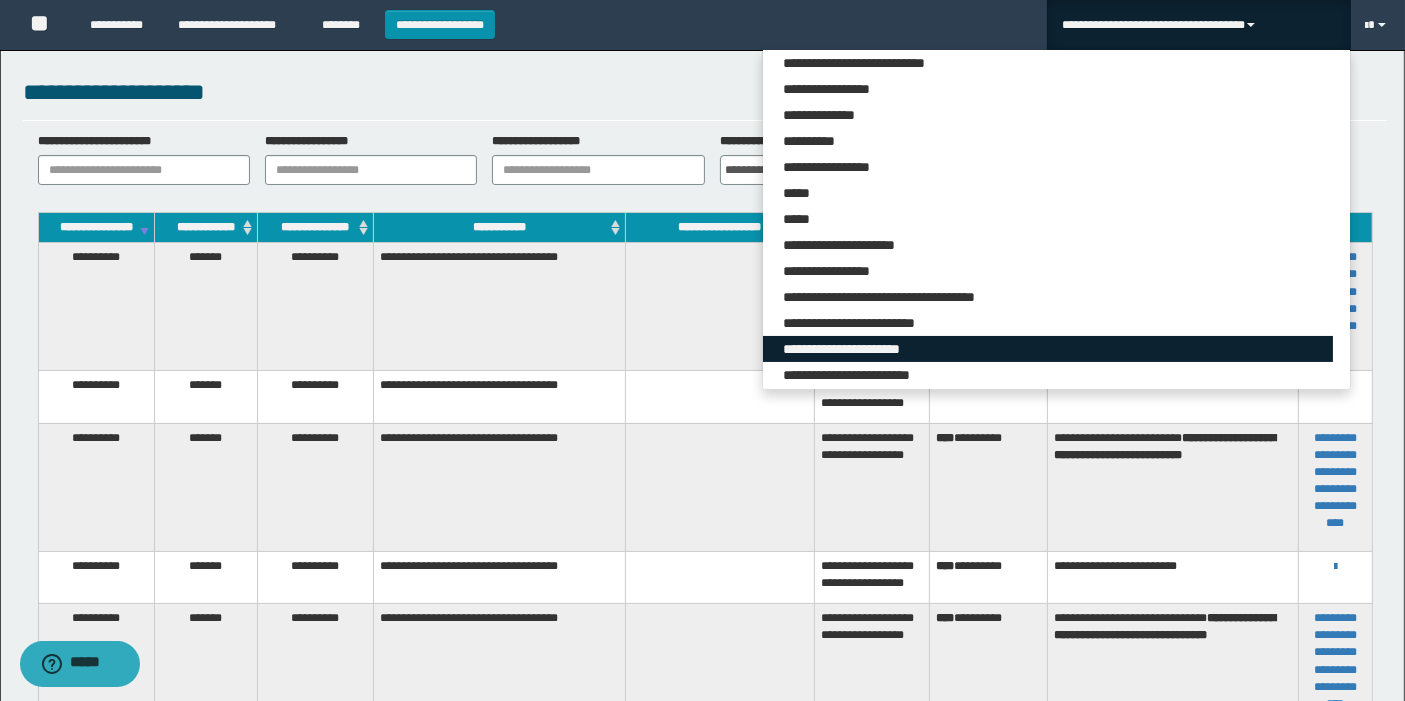 scroll, scrollTop: 222, scrollLeft: 0, axis: vertical 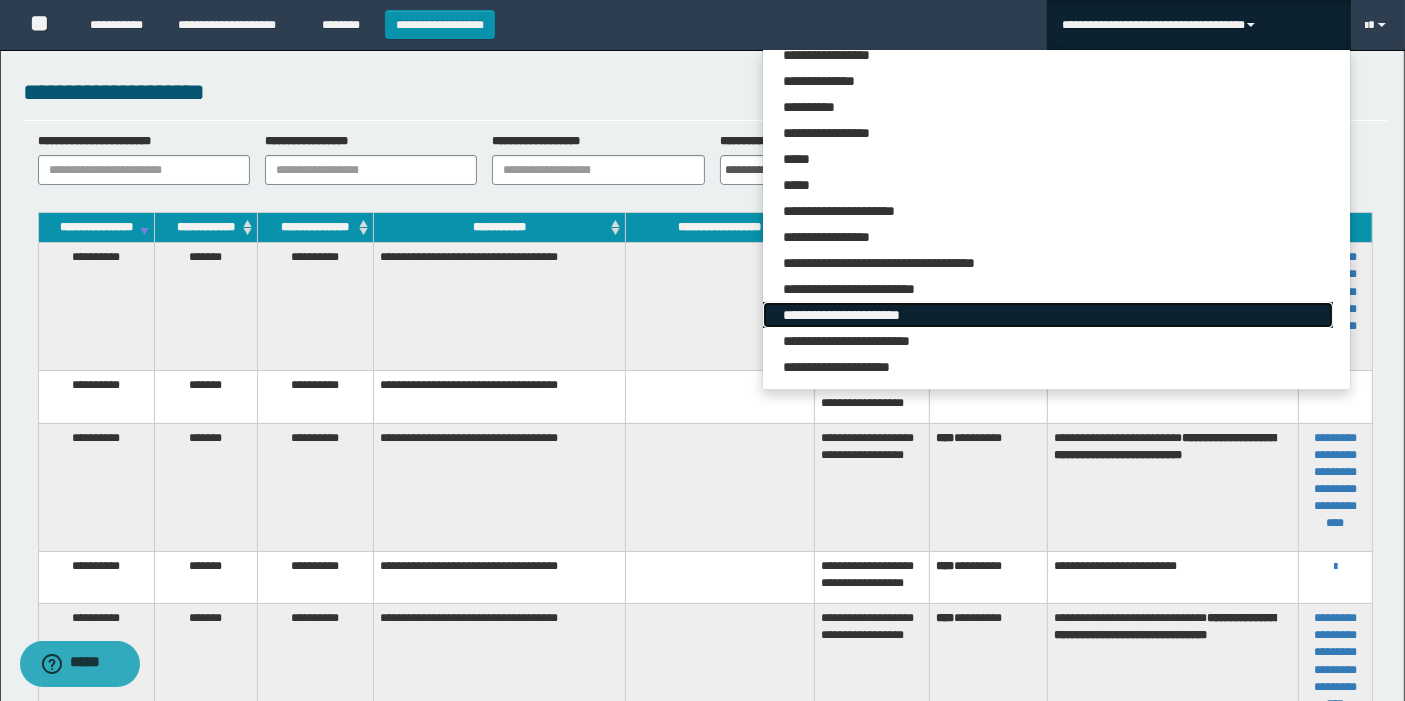 click on "**********" at bounding box center [1048, 315] 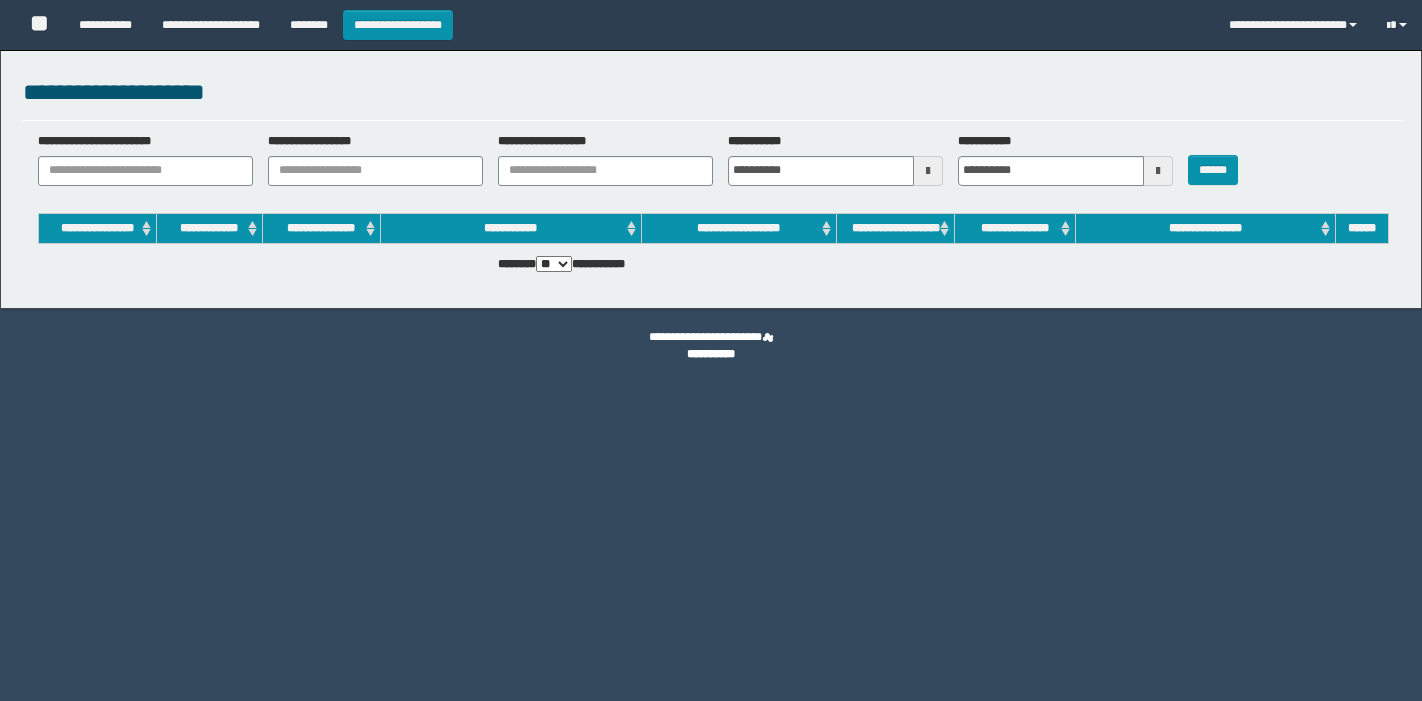 scroll, scrollTop: 0, scrollLeft: 0, axis: both 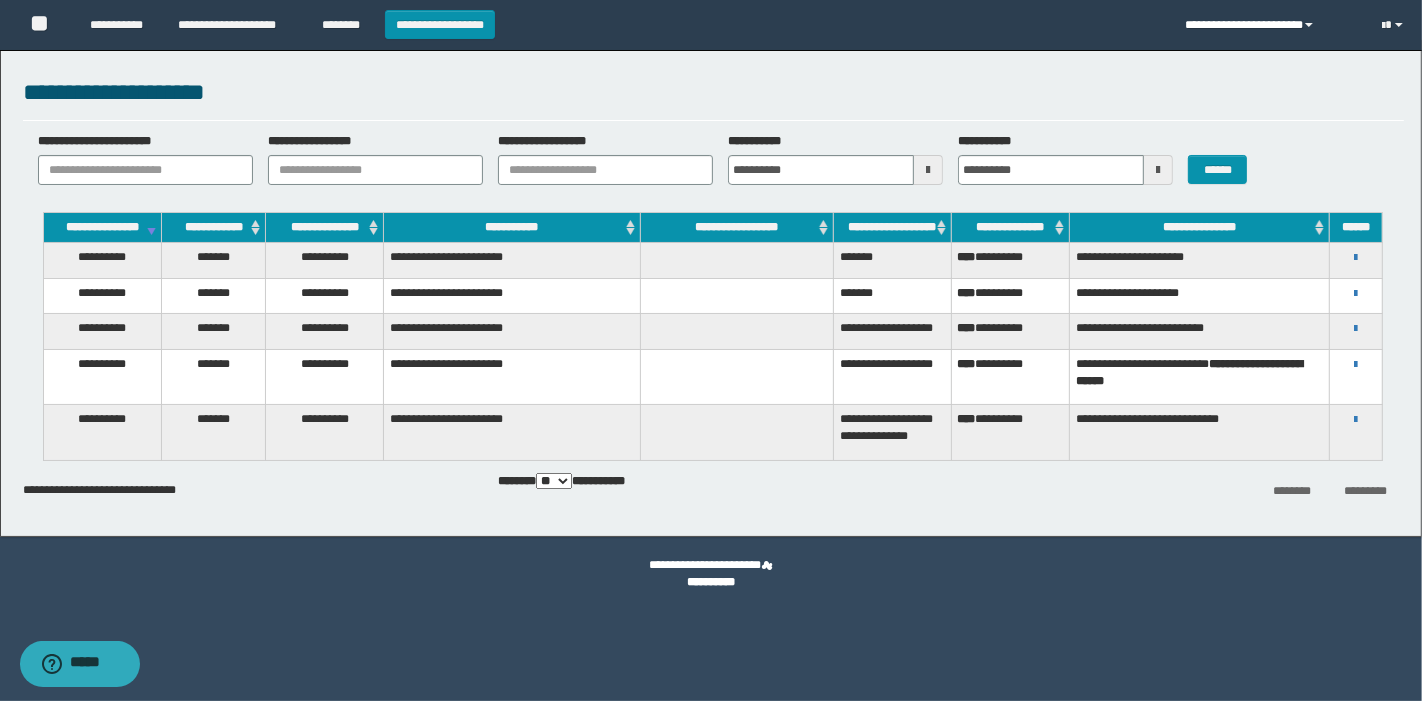click on "**********" at bounding box center (1269, 25) 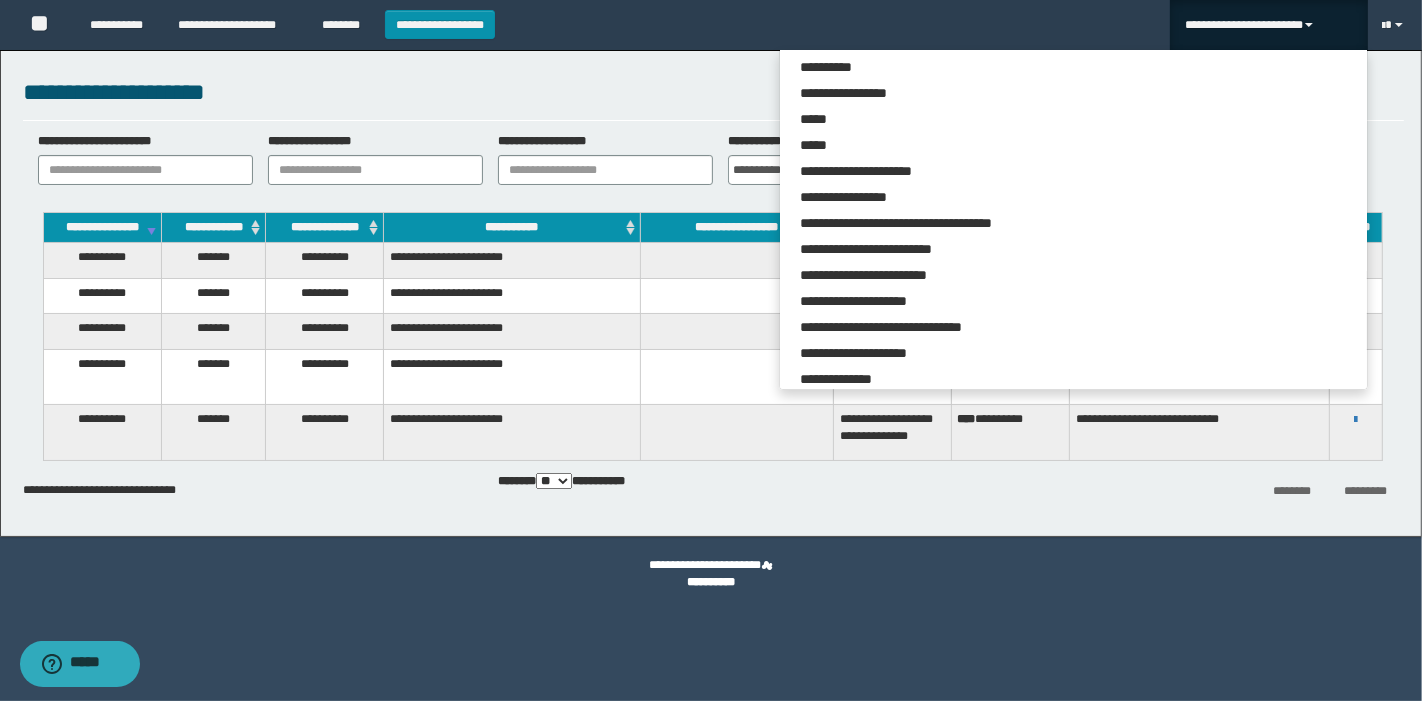 scroll, scrollTop: 333, scrollLeft: 0, axis: vertical 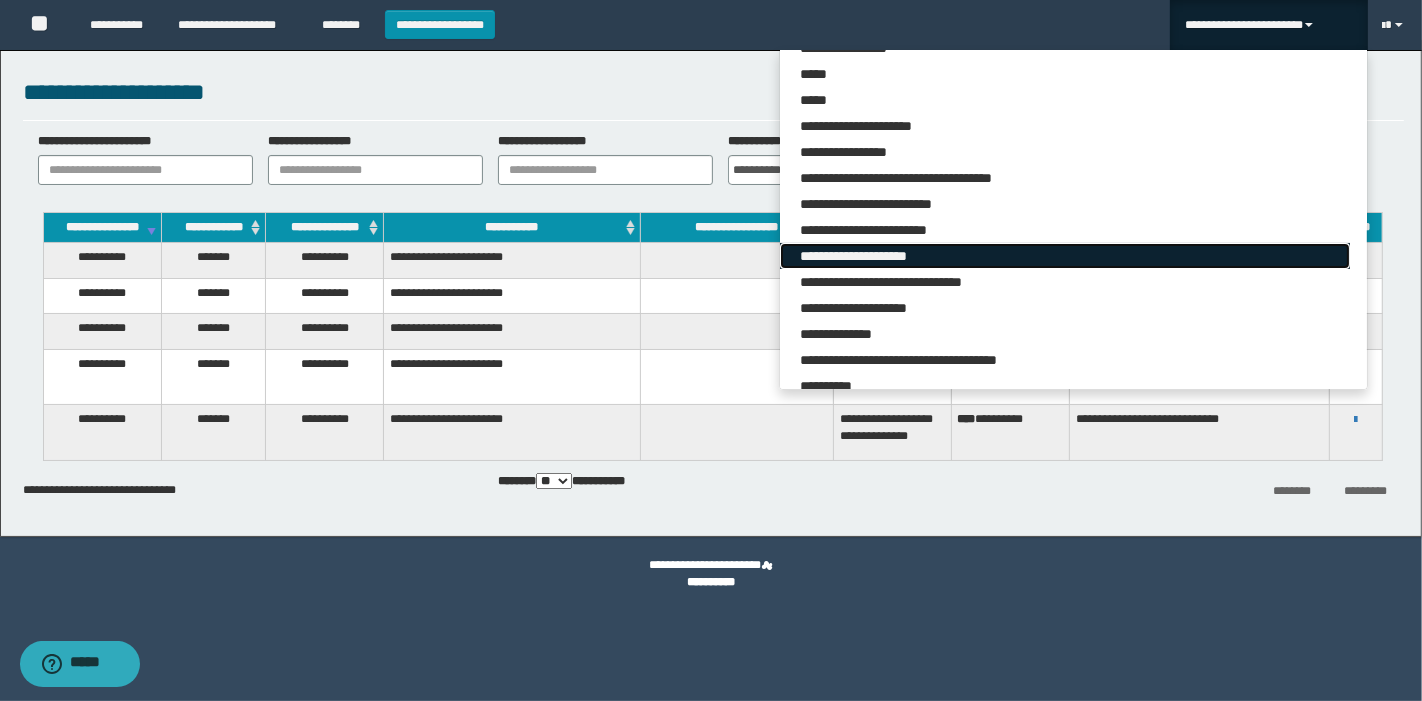 click on "**********" at bounding box center (1065, 256) 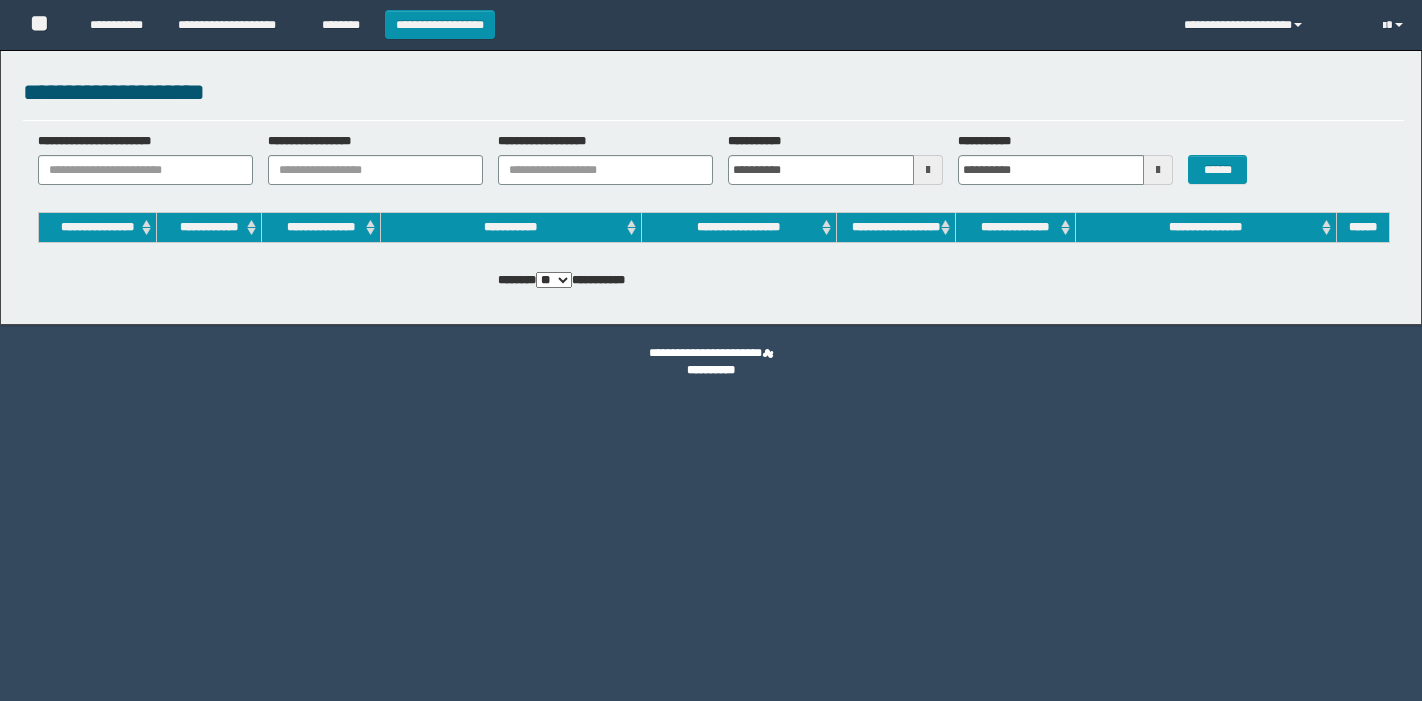 scroll, scrollTop: 0, scrollLeft: 0, axis: both 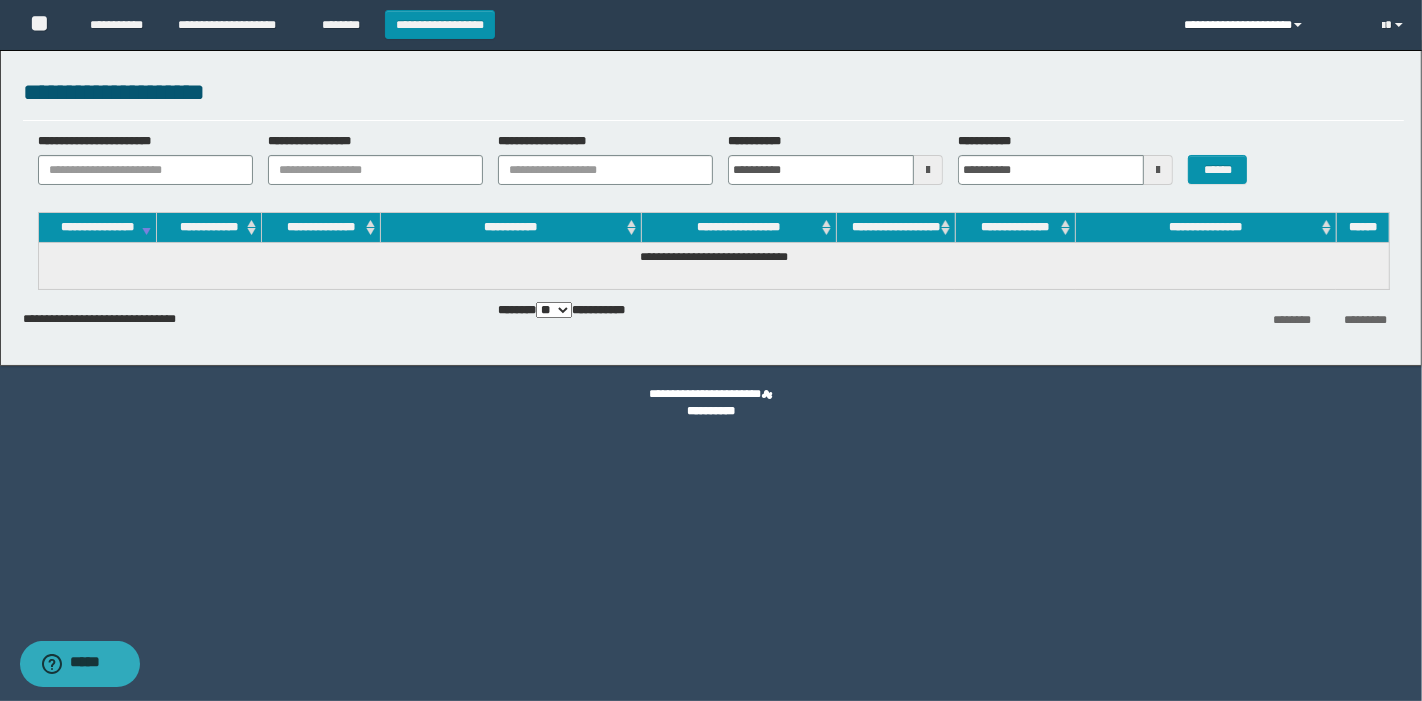 click on "**********" at bounding box center [1268, 25] 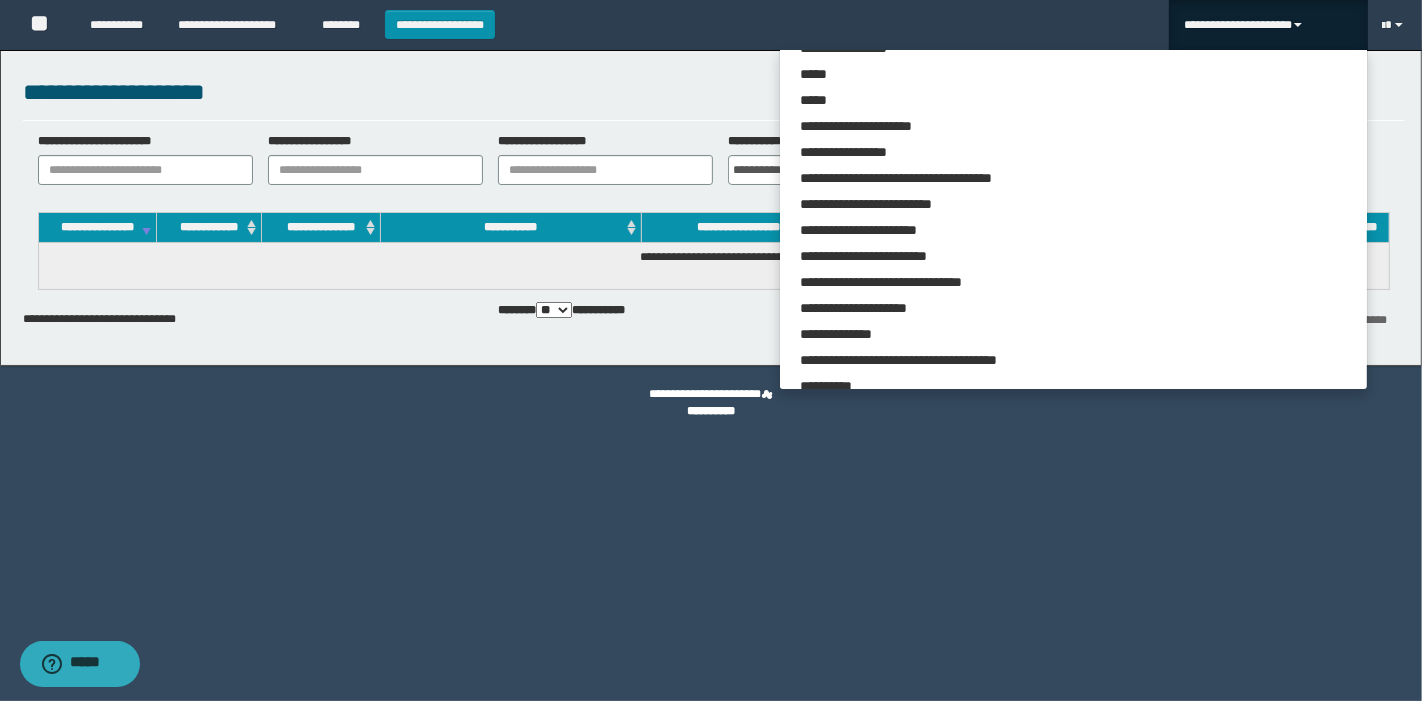 scroll, scrollTop: 444, scrollLeft: 0, axis: vertical 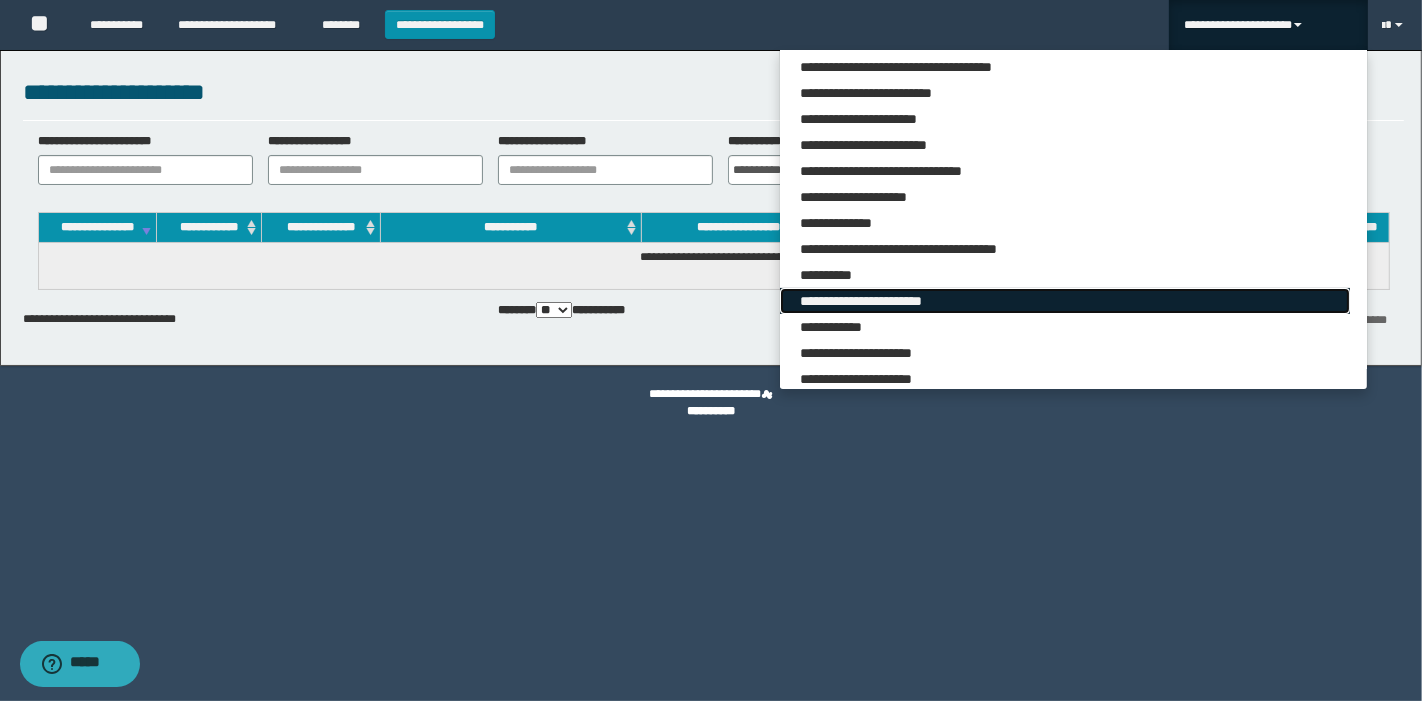 click on "**********" at bounding box center (1065, 301) 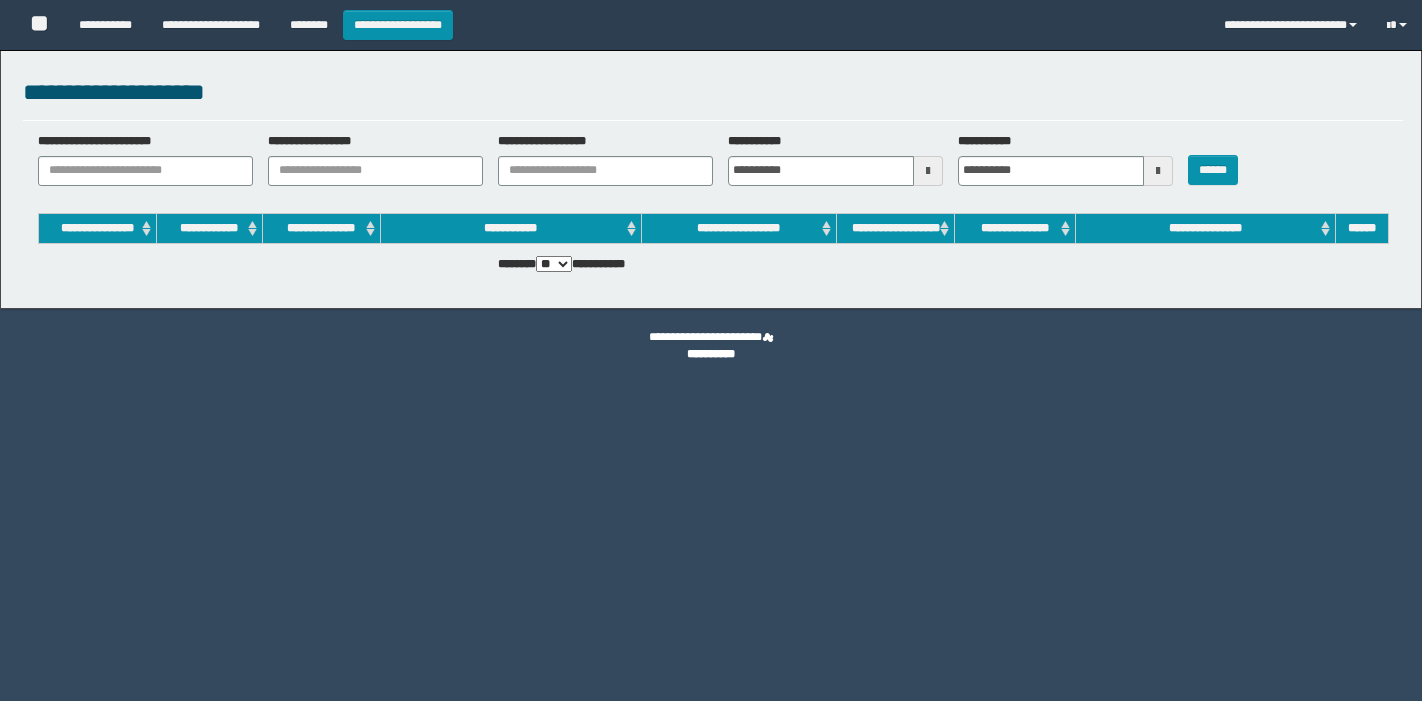 scroll, scrollTop: 0, scrollLeft: 0, axis: both 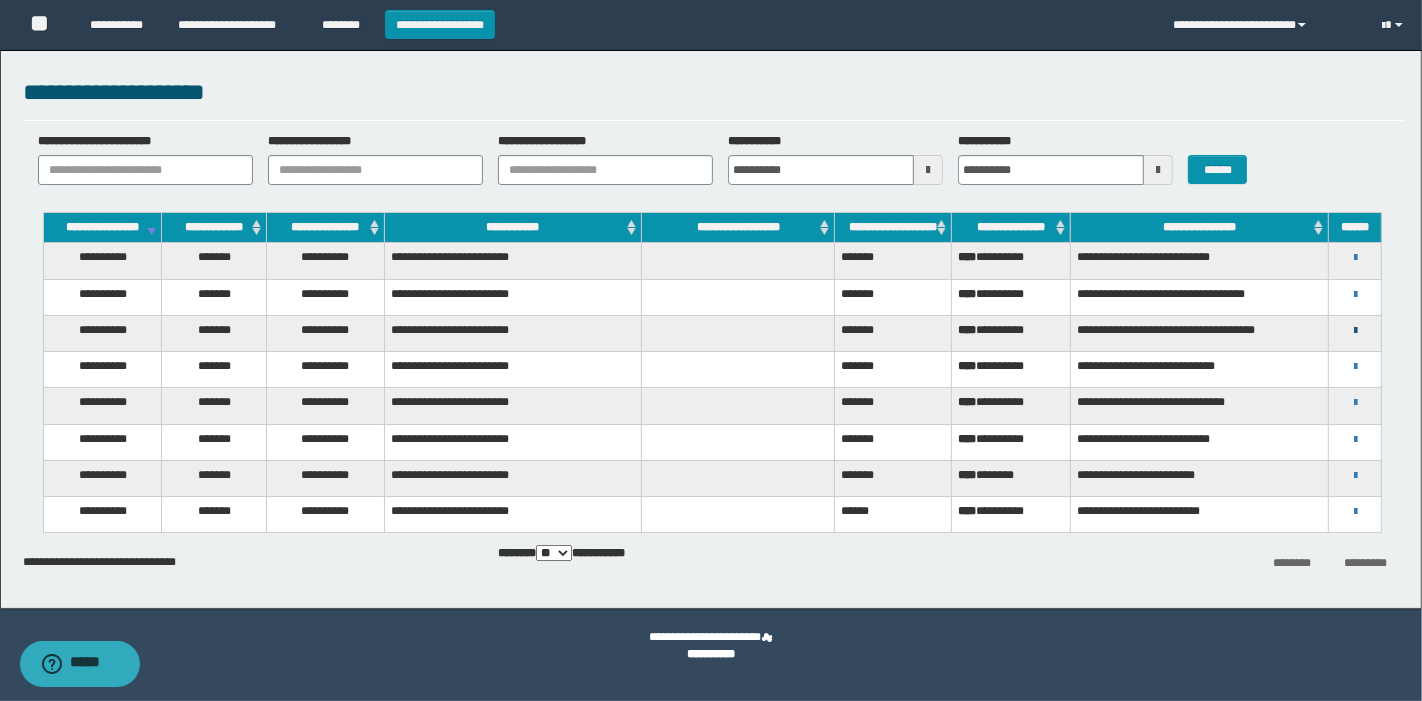 click at bounding box center (1355, 331) 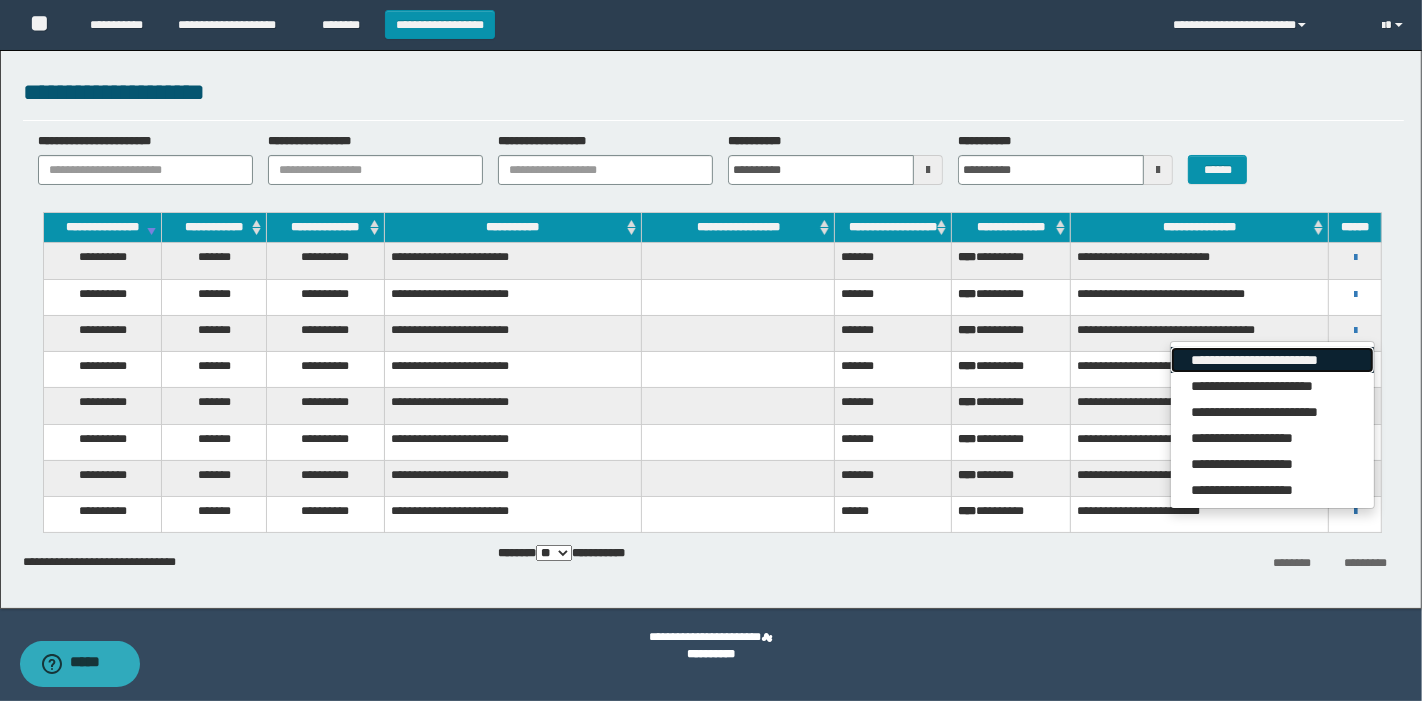 click on "**********" at bounding box center (1272, 360) 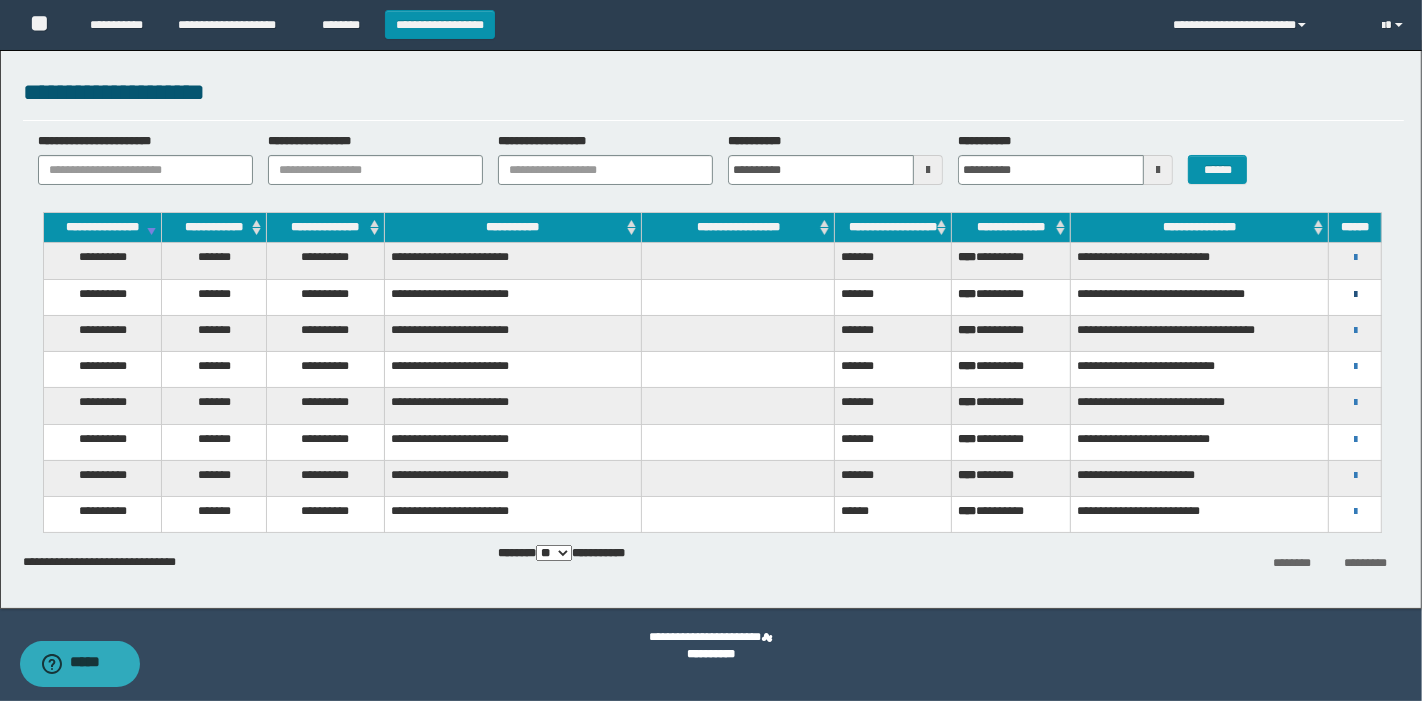 click at bounding box center (1355, 295) 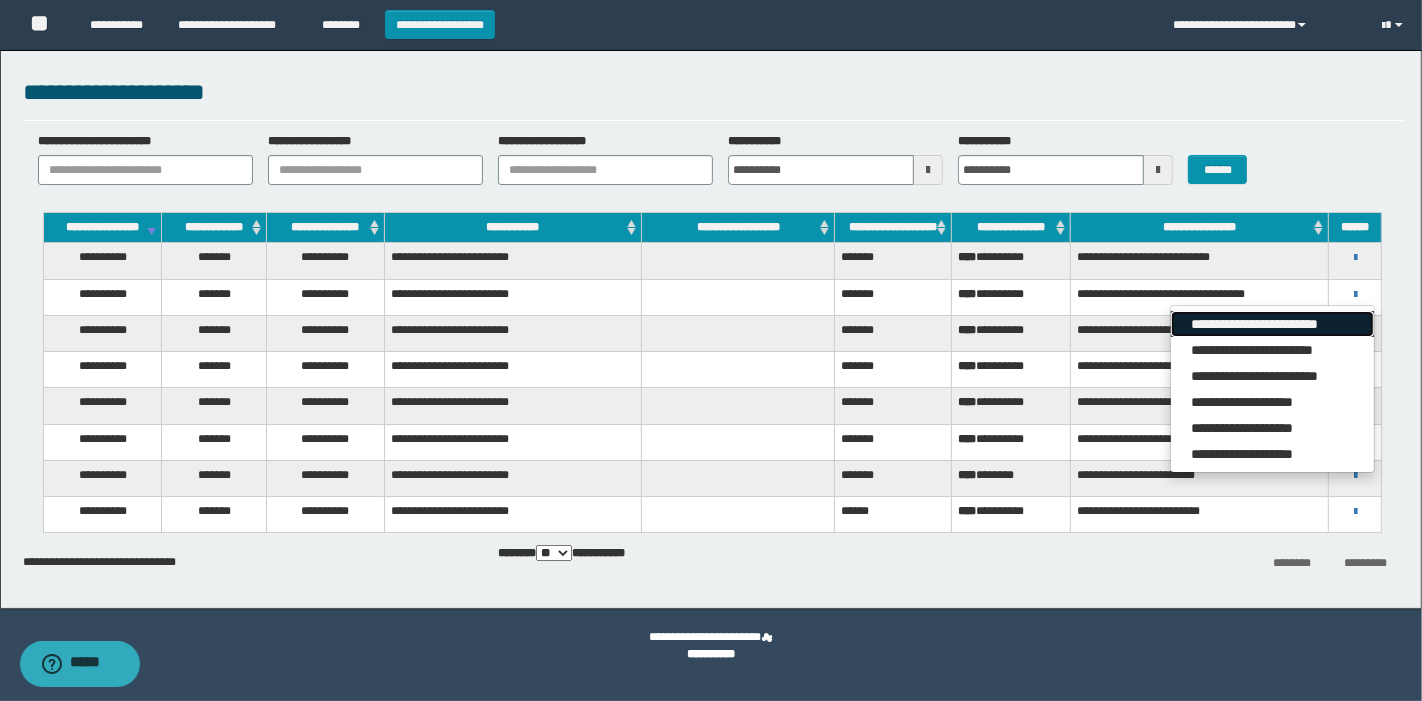 click on "**********" at bounding box center [1272, 324] 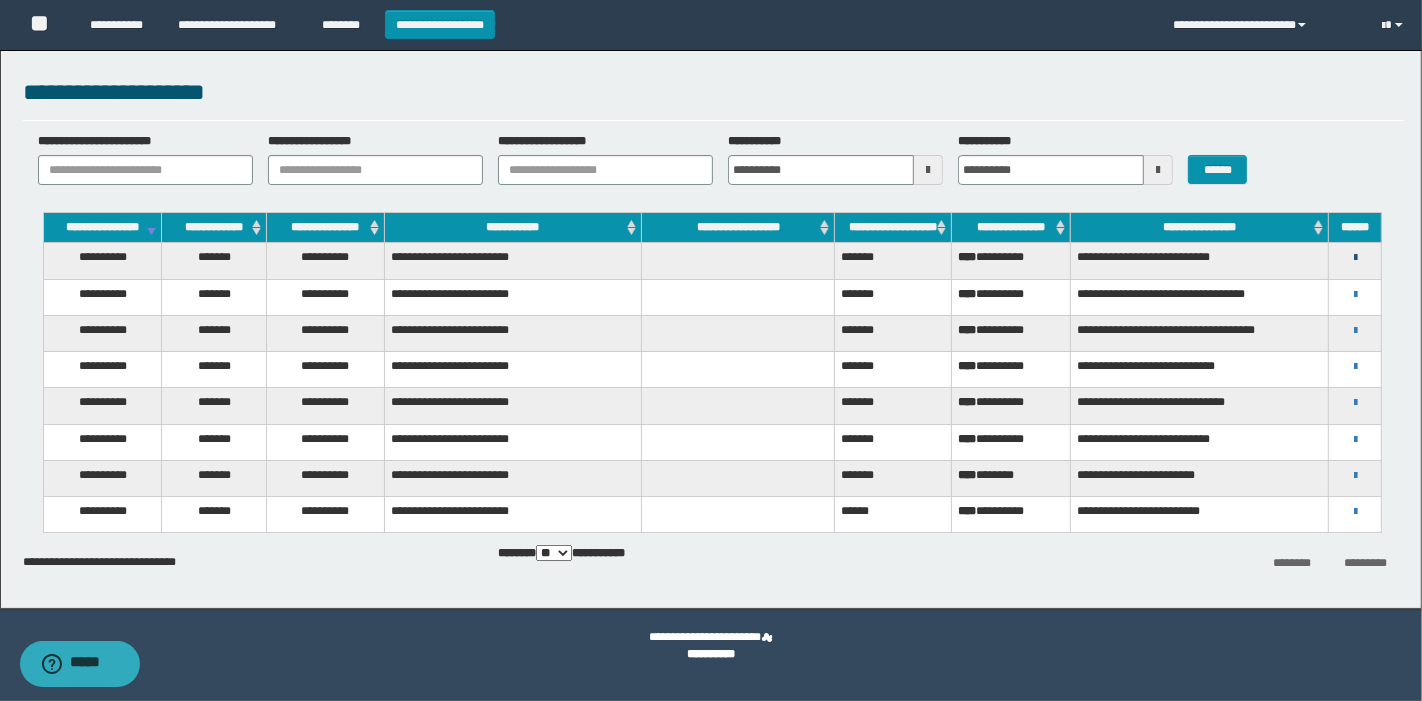 click at bounding box center [1355, 258] 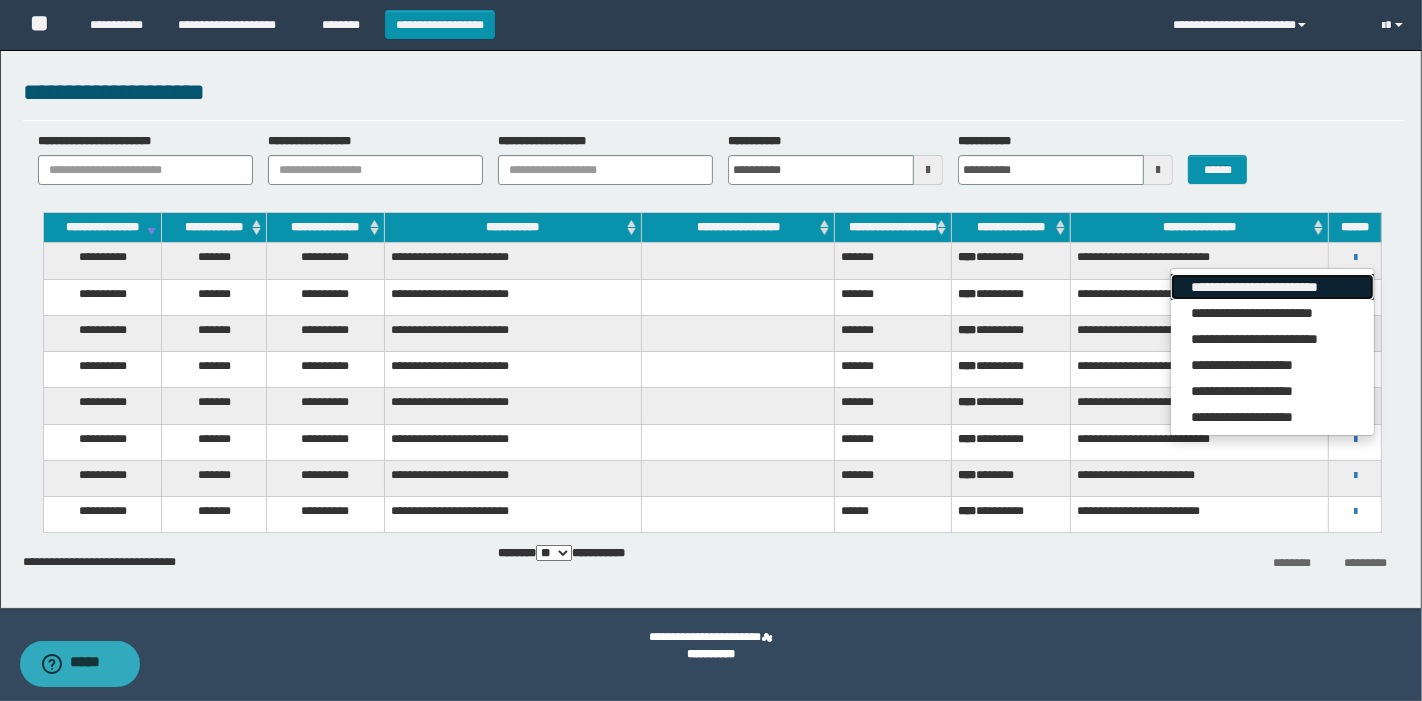 click on "**********" at bounding box center [1272, 287] 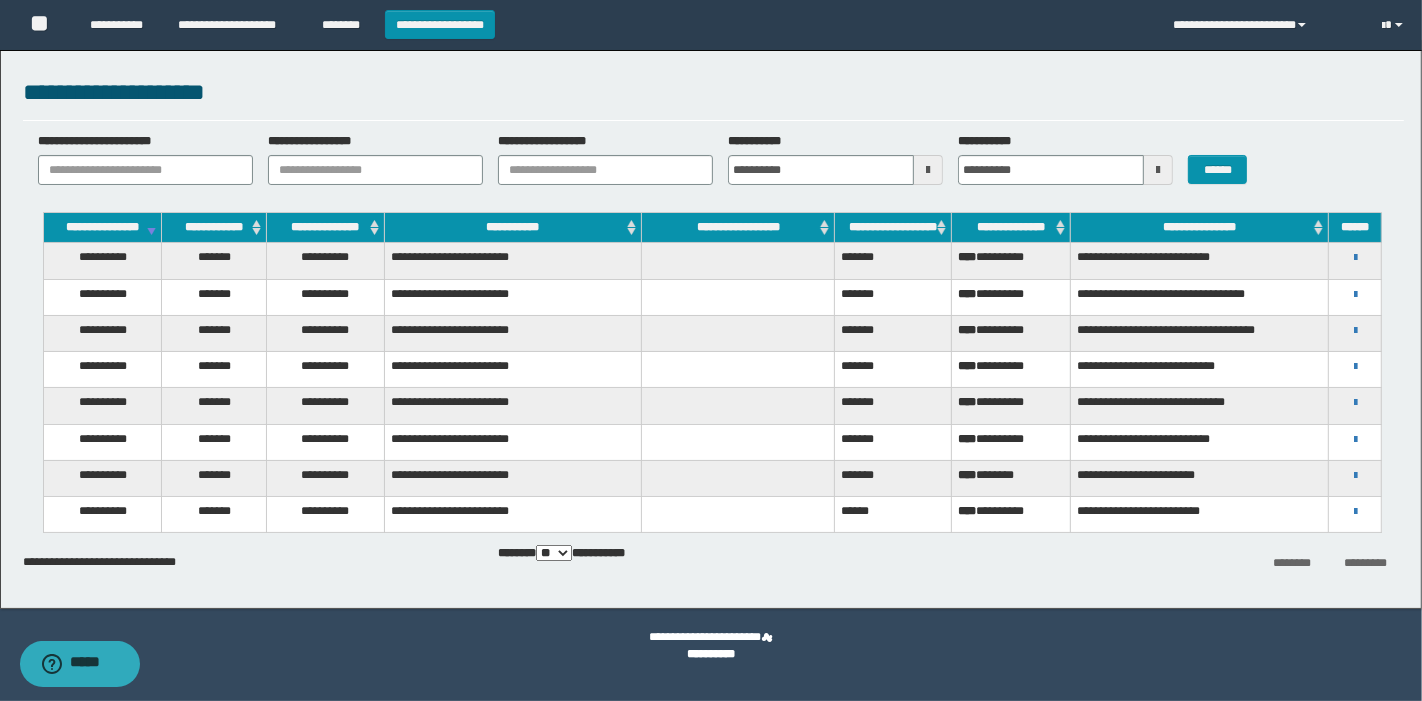 click on "**********" at bounding box center (1011, 261) 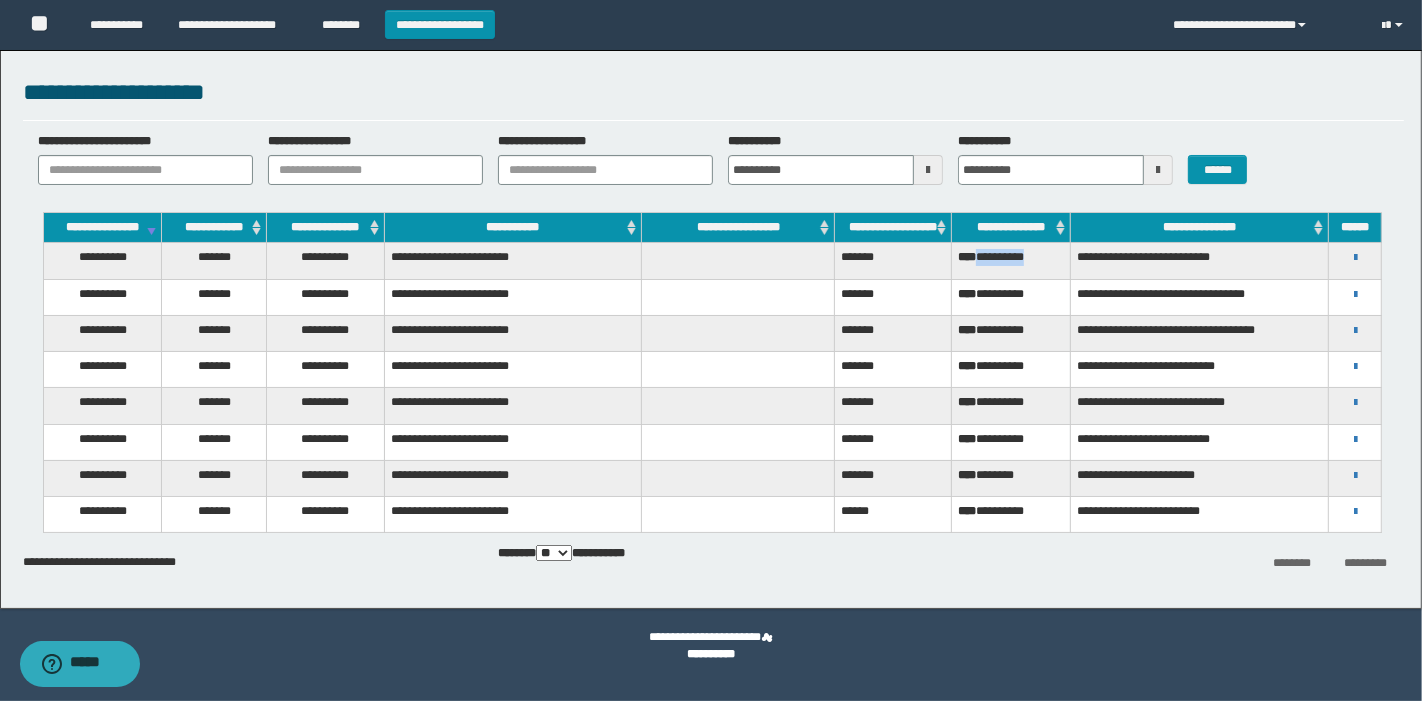 click on "**********" at bounding box center [1011, 261] 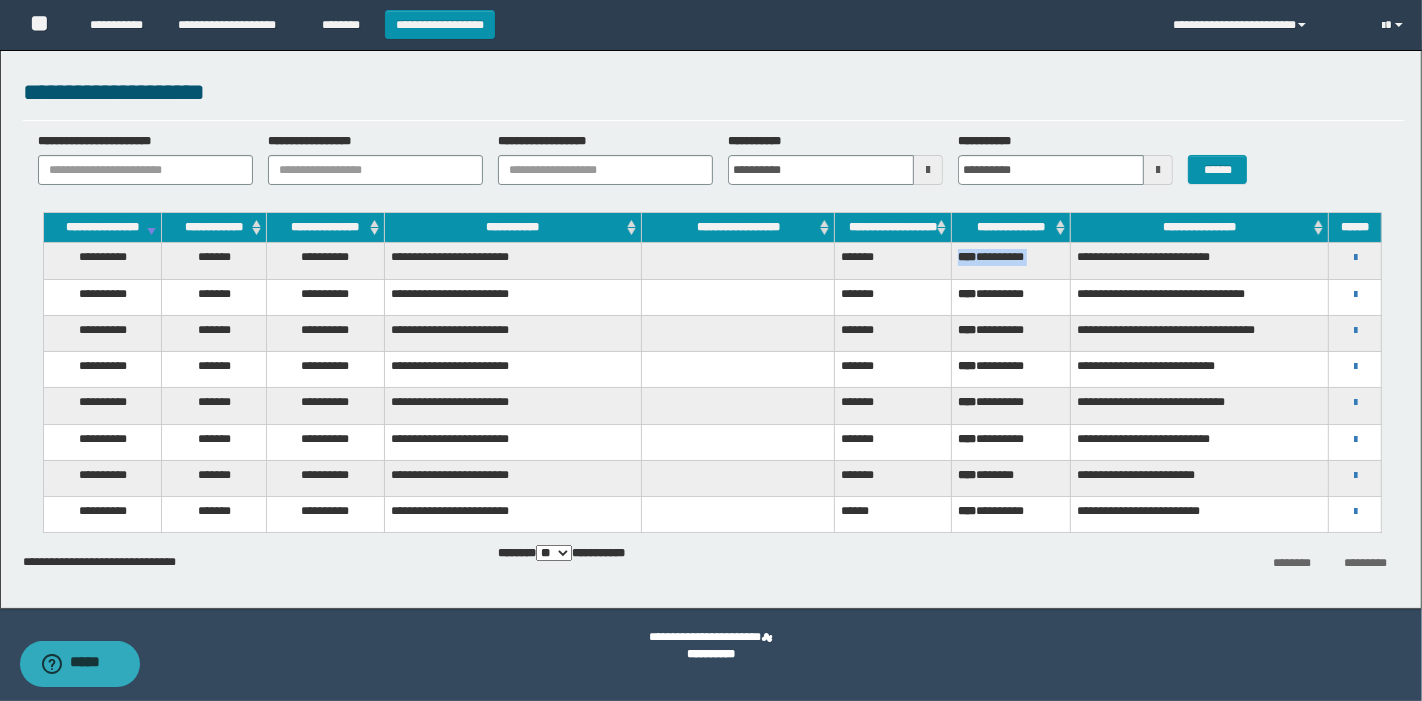 click on "**********" at bounding box center [1011, 261] 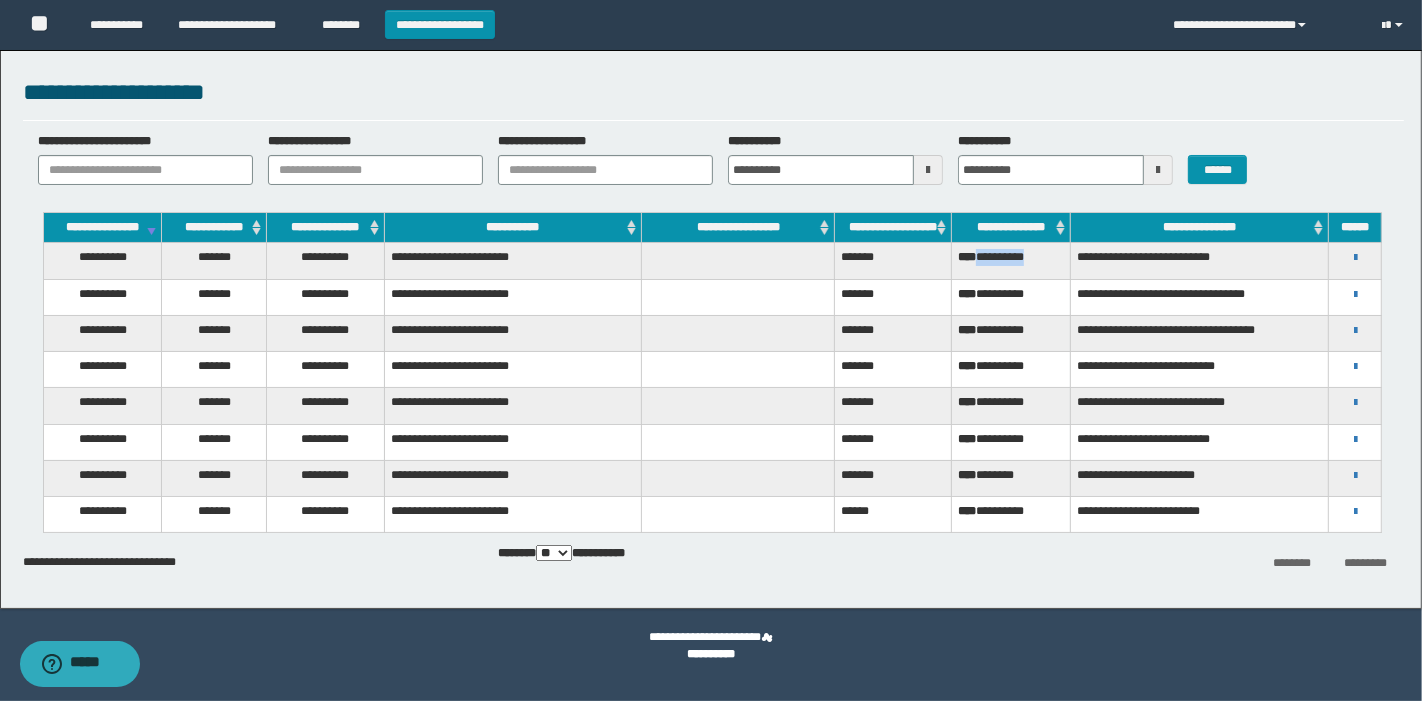 copy on "**********" 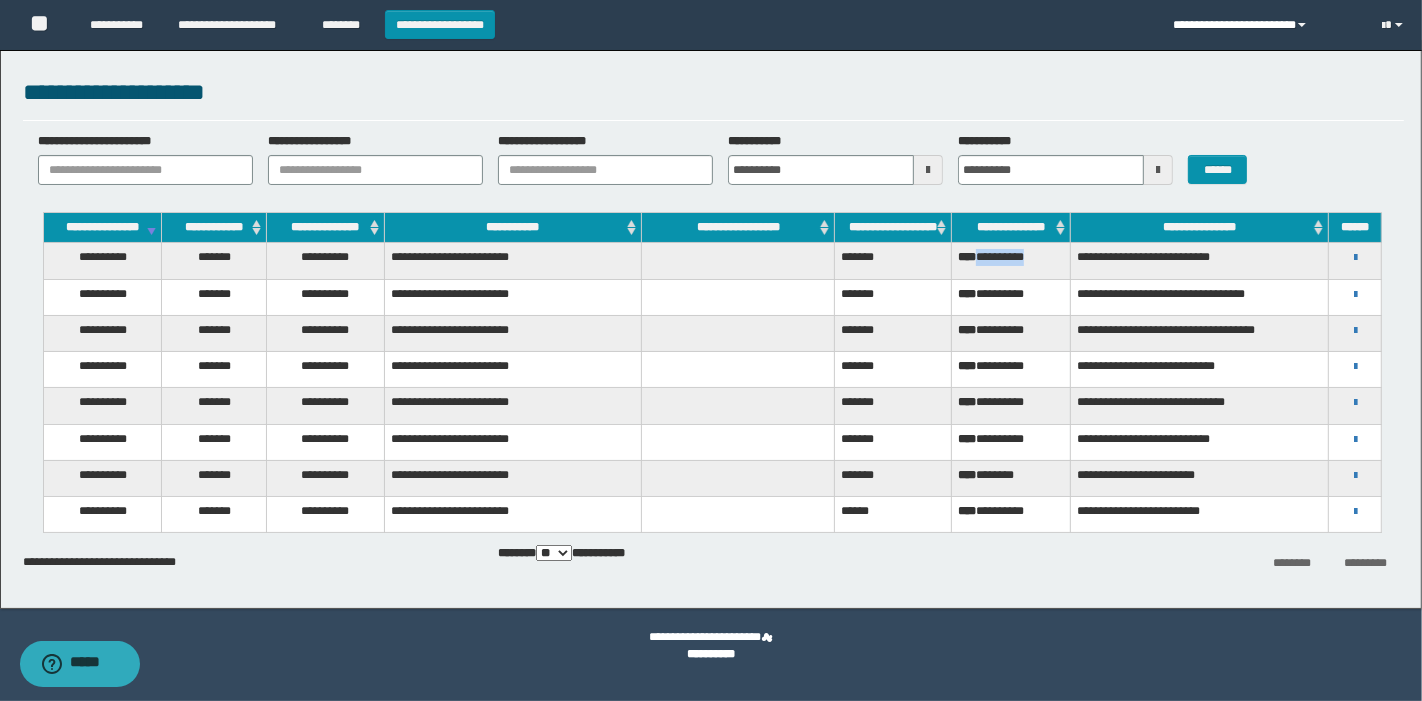 click on "**********" at bounding box center [1263, 25] 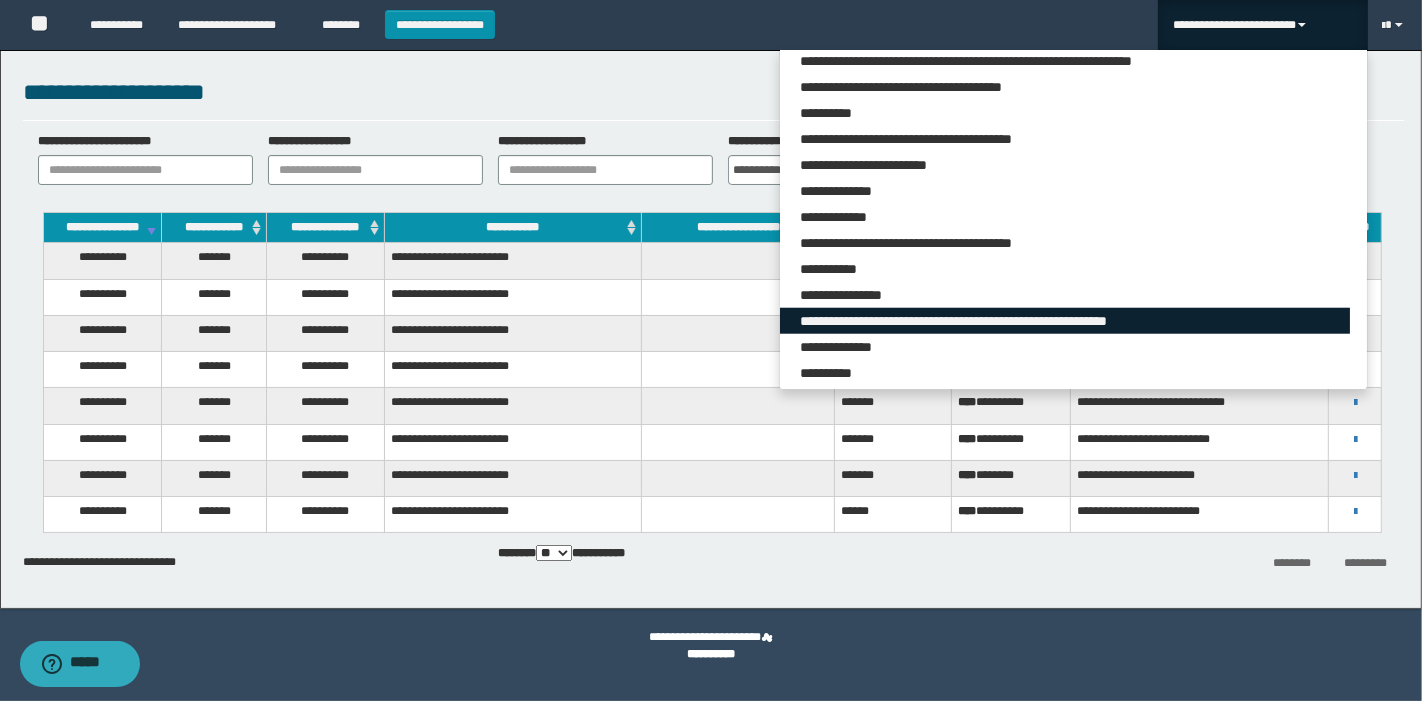 scroll, scrollTop: 1568, scrollLeft: 0, axis: vertical 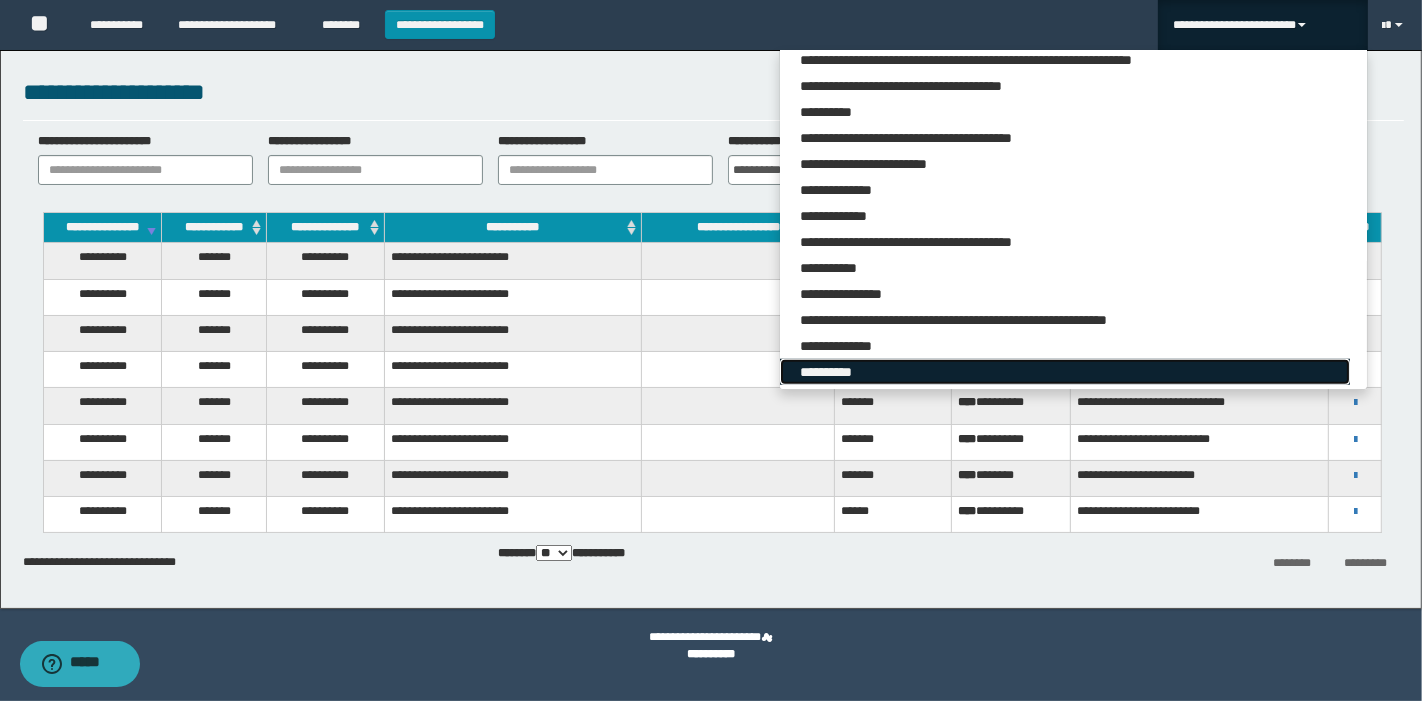 click on "**********" at bounding box center (1065, 372) 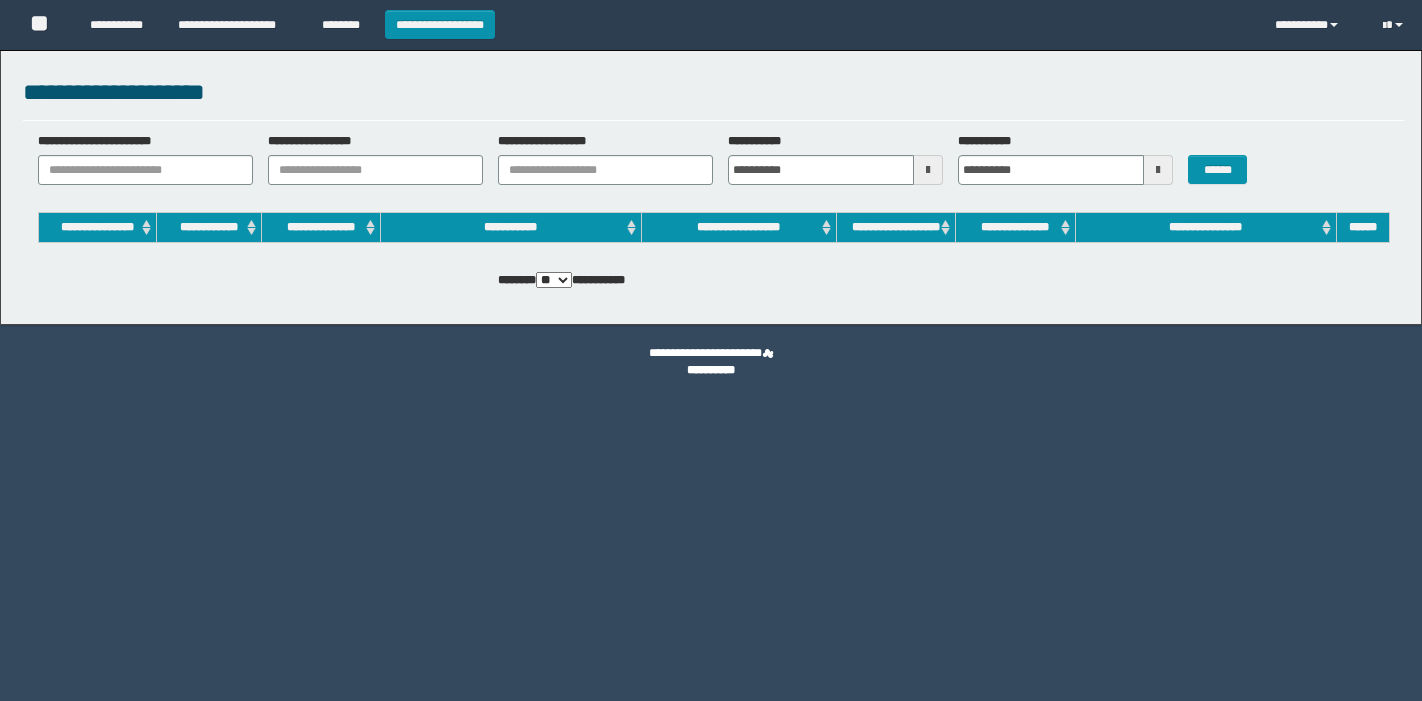 scroll, scrollTop: 0, scrollLeft: 0, axis: both 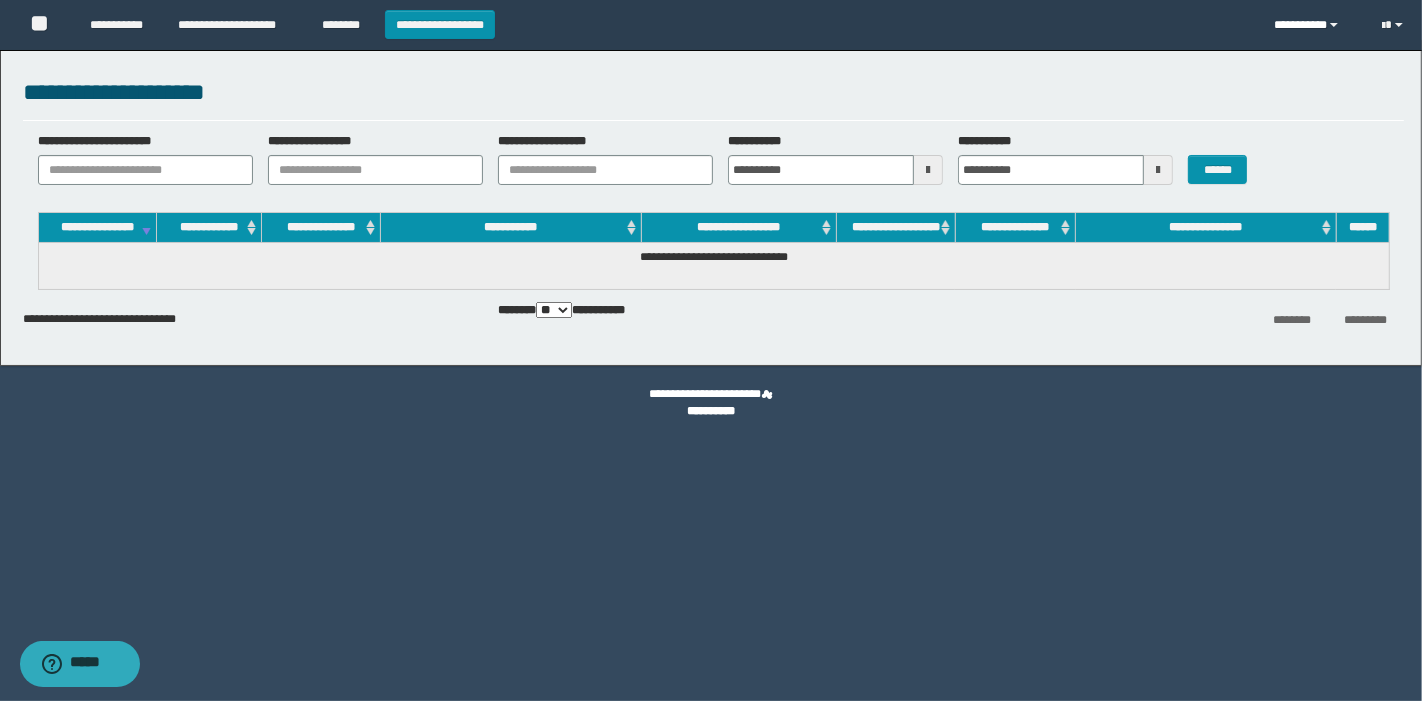 click on "**********" at bounding box center (1314, 25) 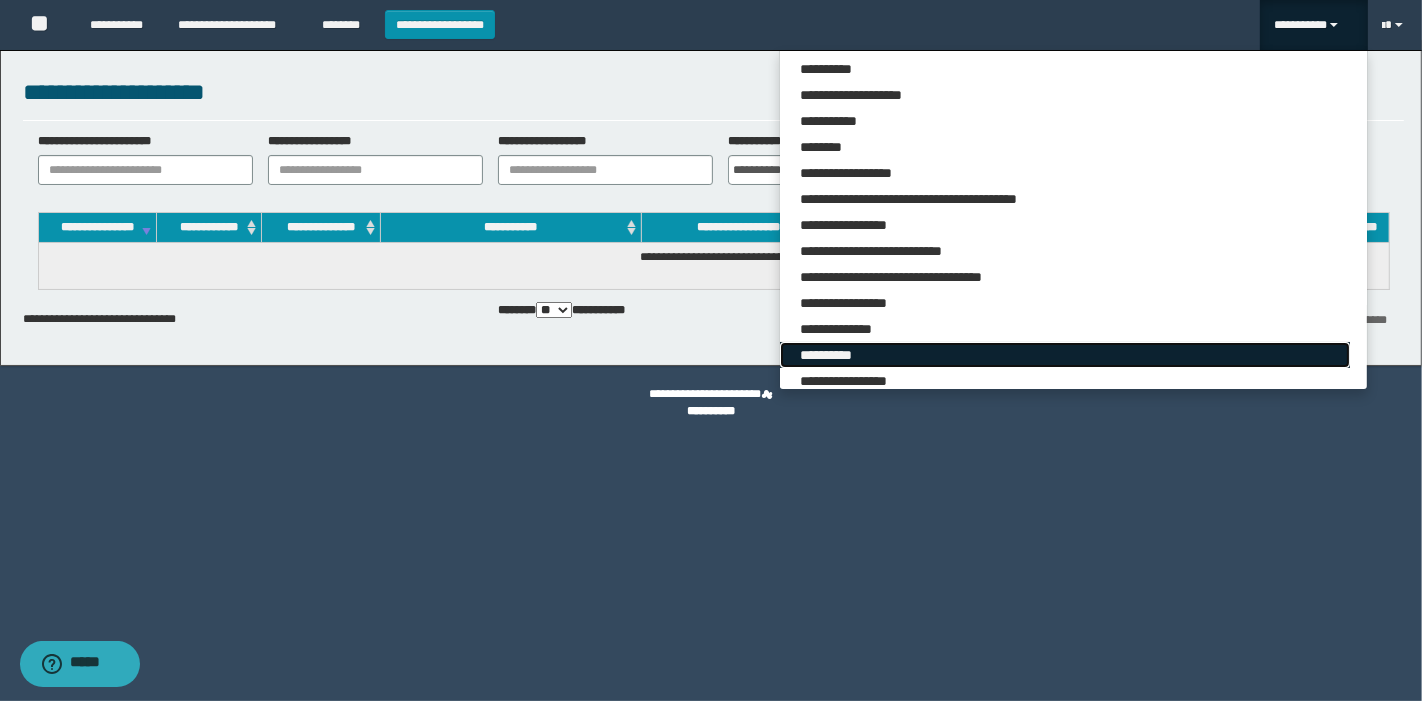 click on "**********" at bounding box center [1065, 355] 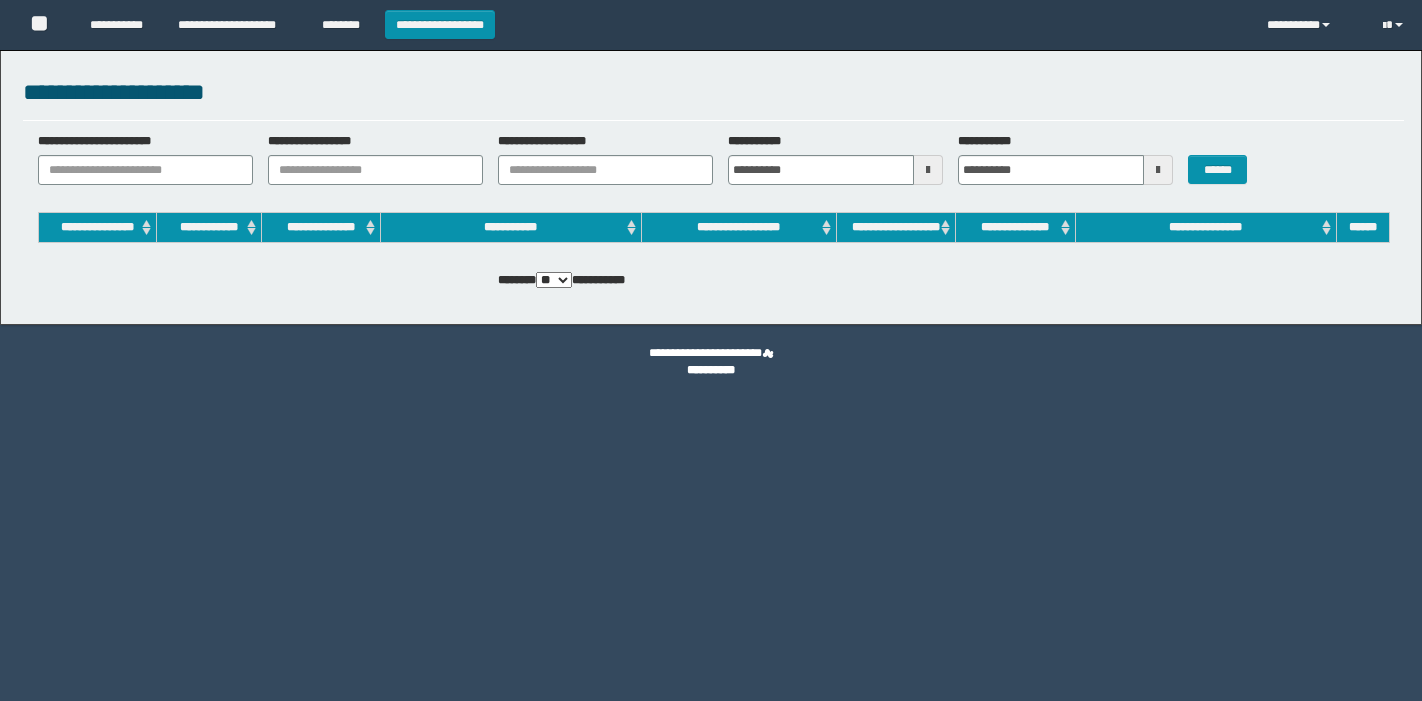 scroll, scrollTop: 0, scrollLeft: 0, axis: both 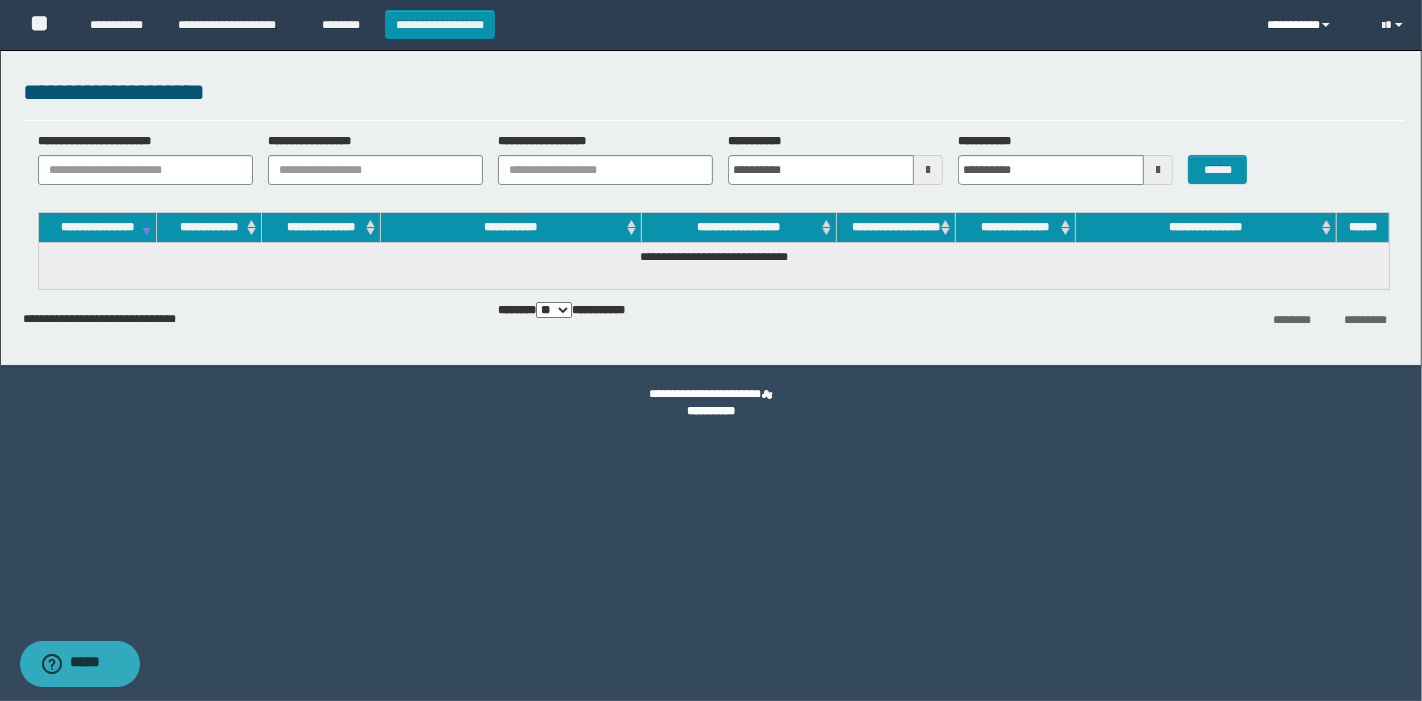 click on "**********" at bounding box center [1309, 25] 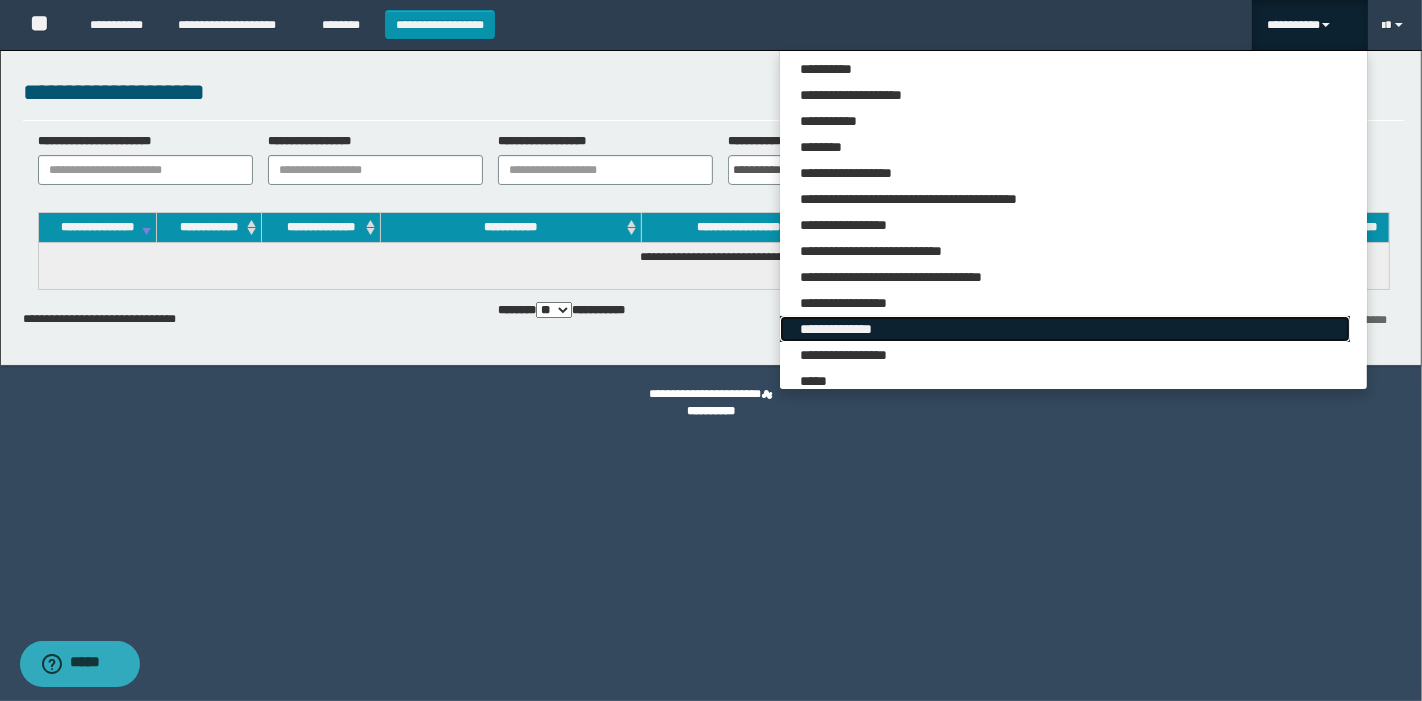 click on "**********" at bounding box center (1065, 329) 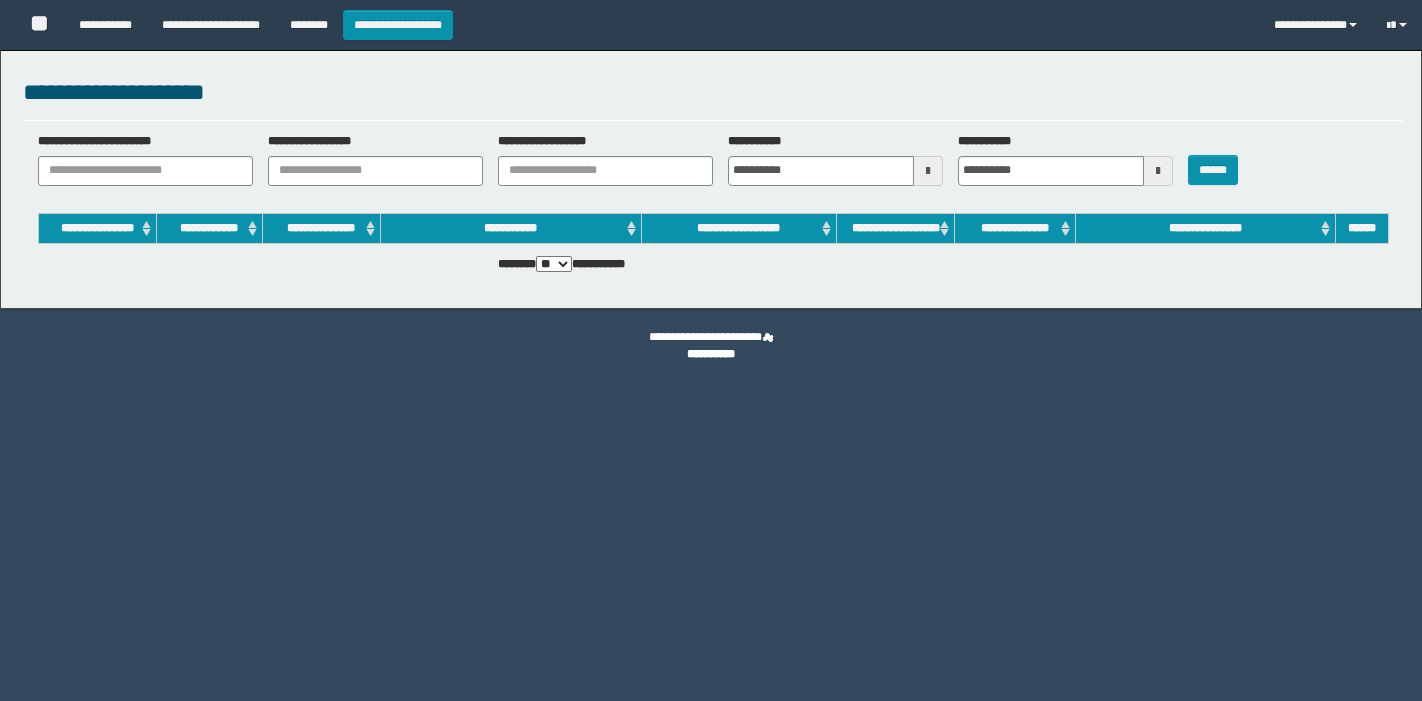 scroll, scrollTop: 0, scrollLeft: 0, axis: both 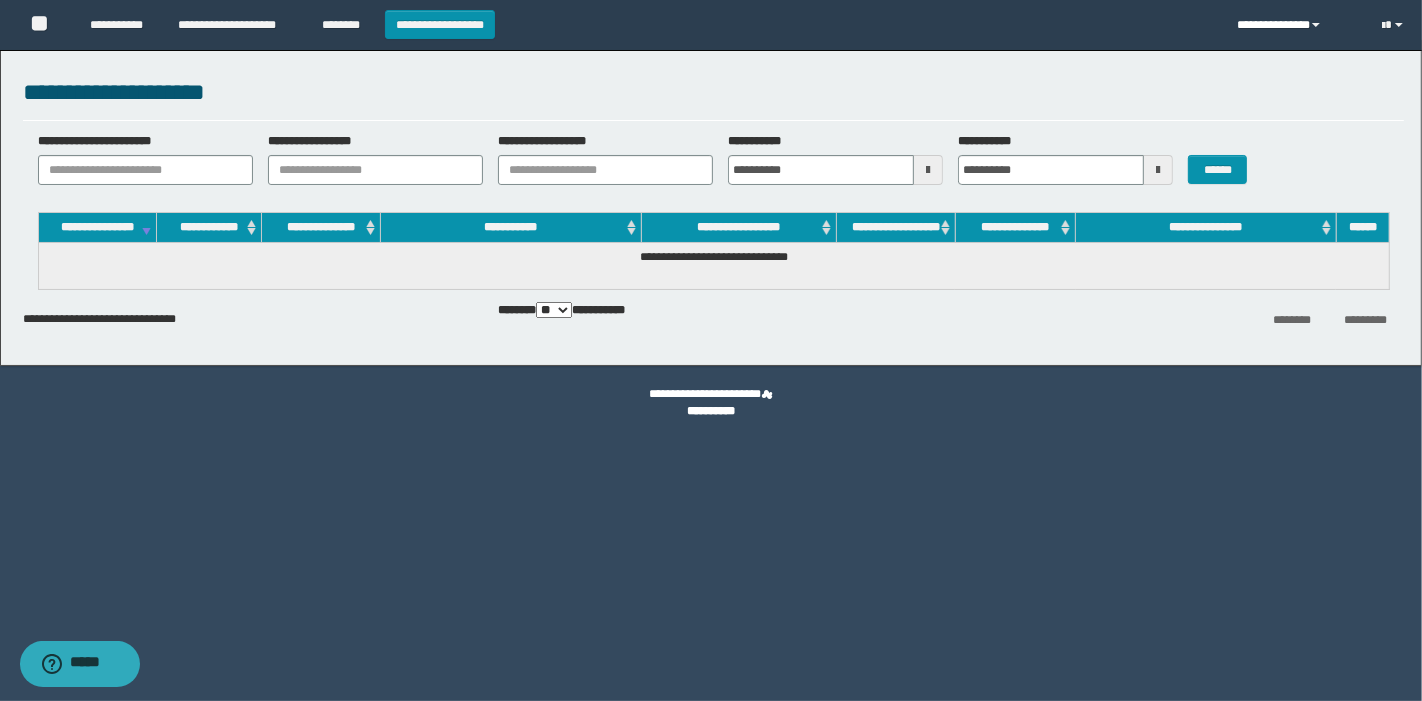 click on "**********" at bounding box center [1294, 25] 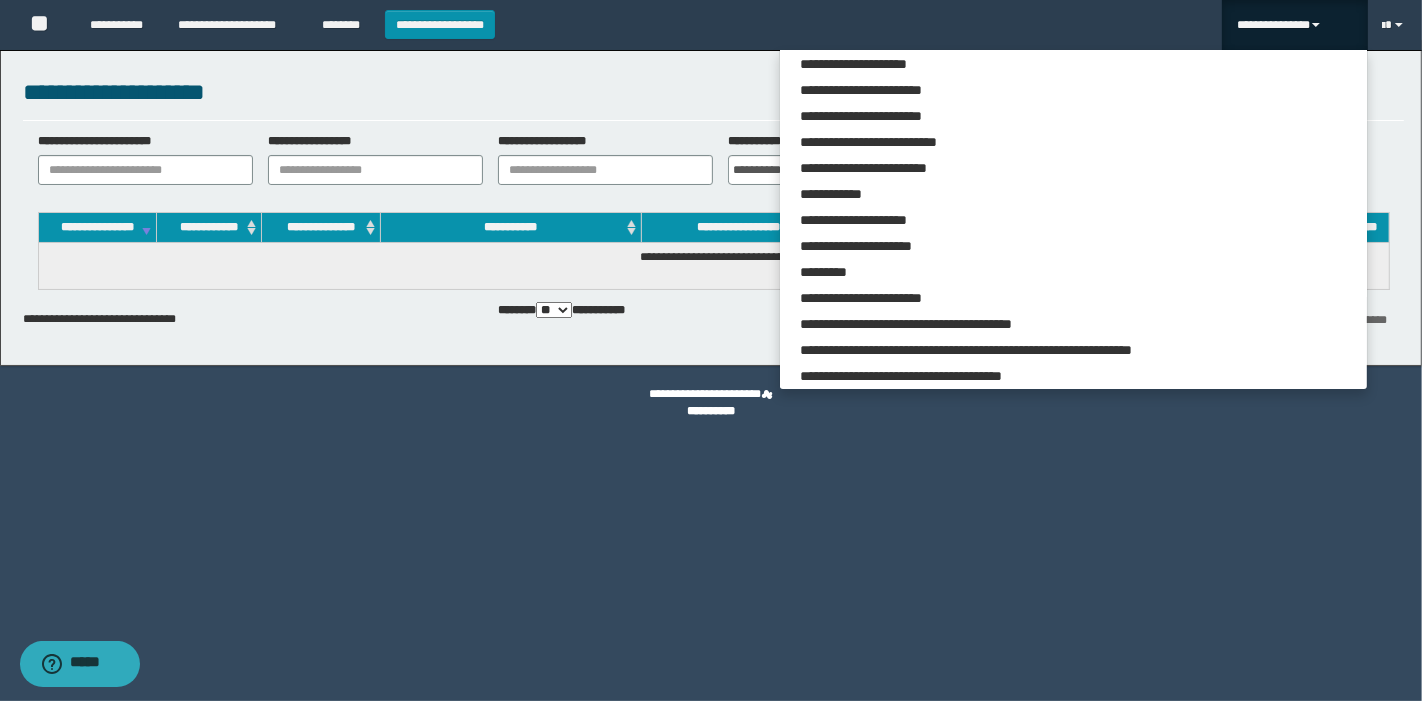 scroll, scrollTop: 1568, scrollLeft: 0, axis: vertical 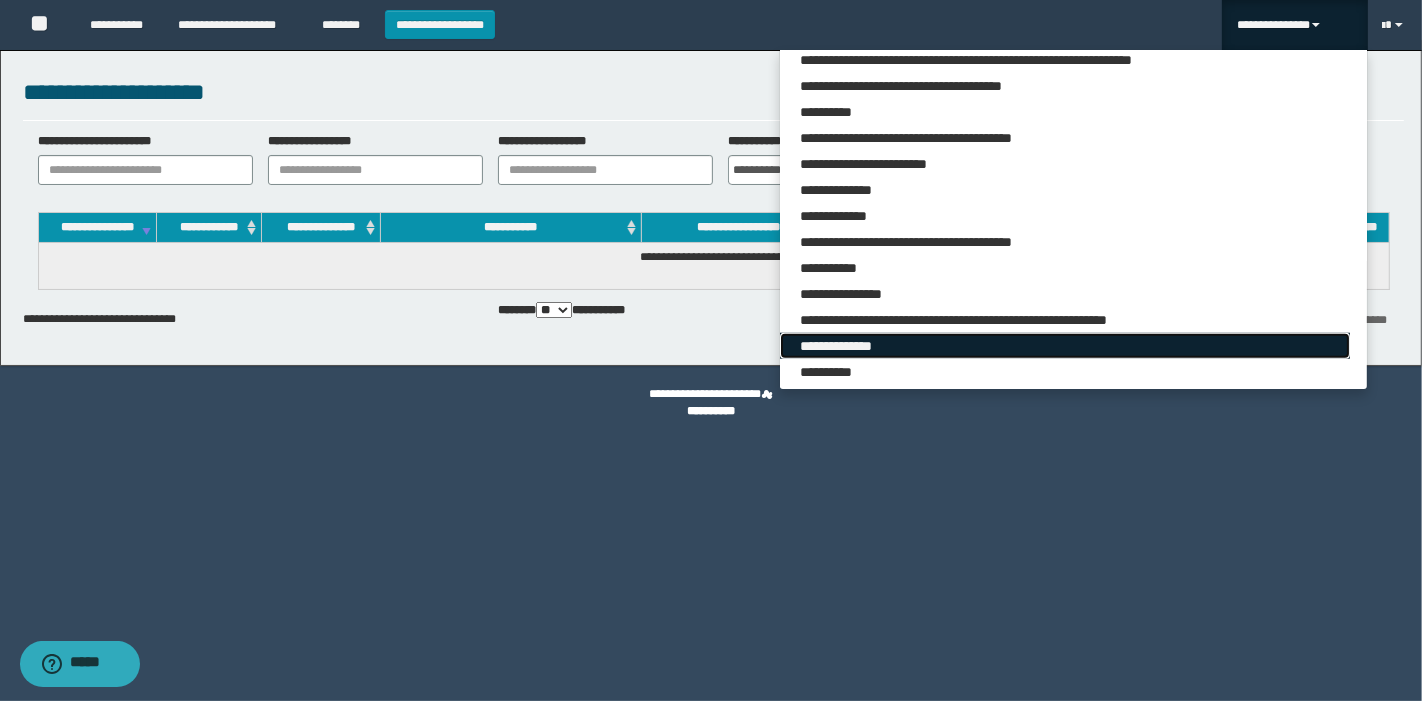 click on "**********" at bounding box center [1065, 346] 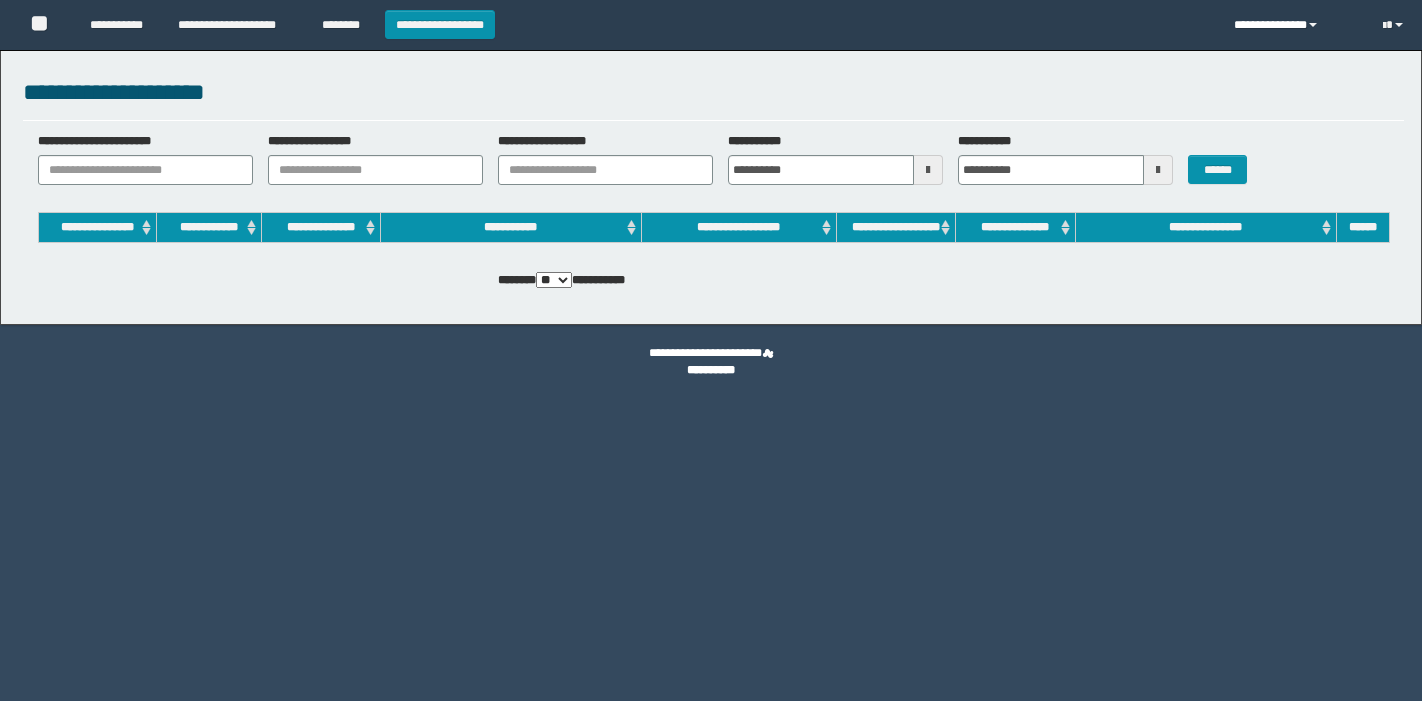 scroll, scrollTop: 0, scrollLeft: 0, axis: both 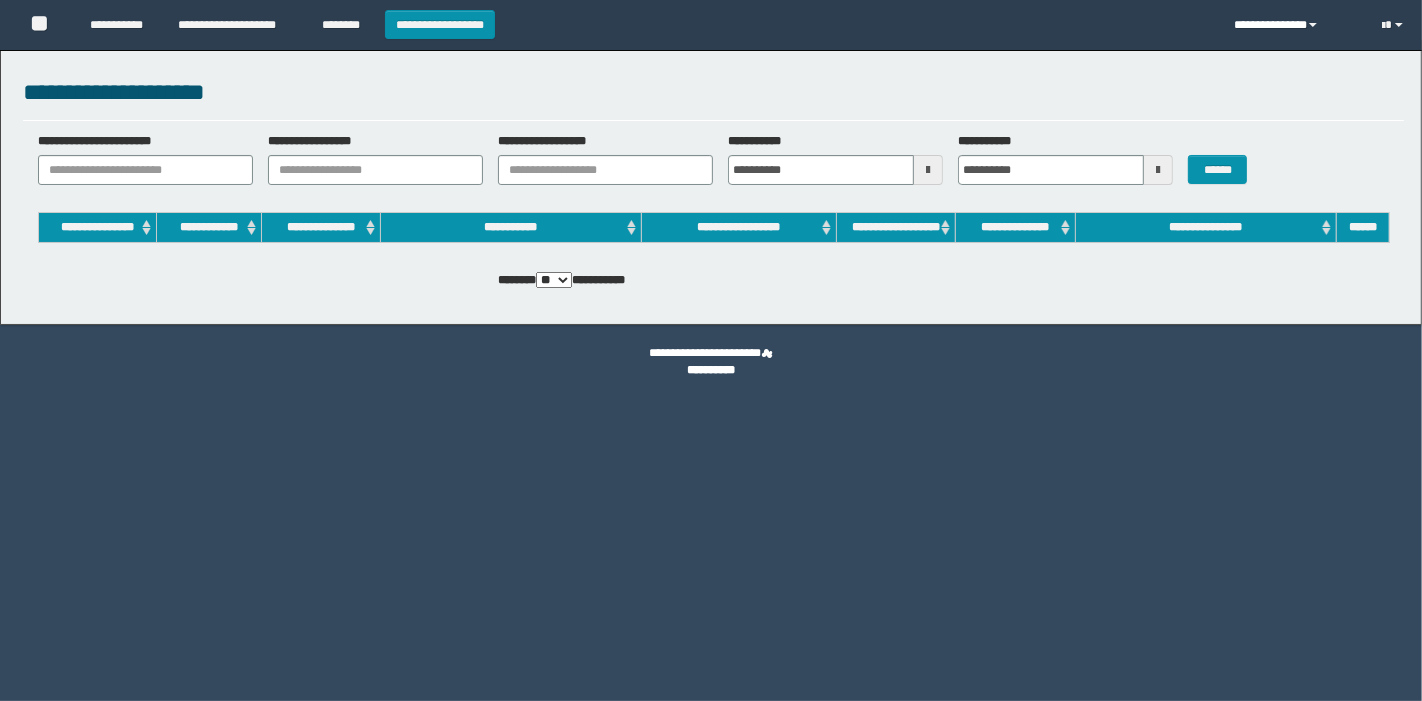 click on "**********" at bounding box center (1293, 25) 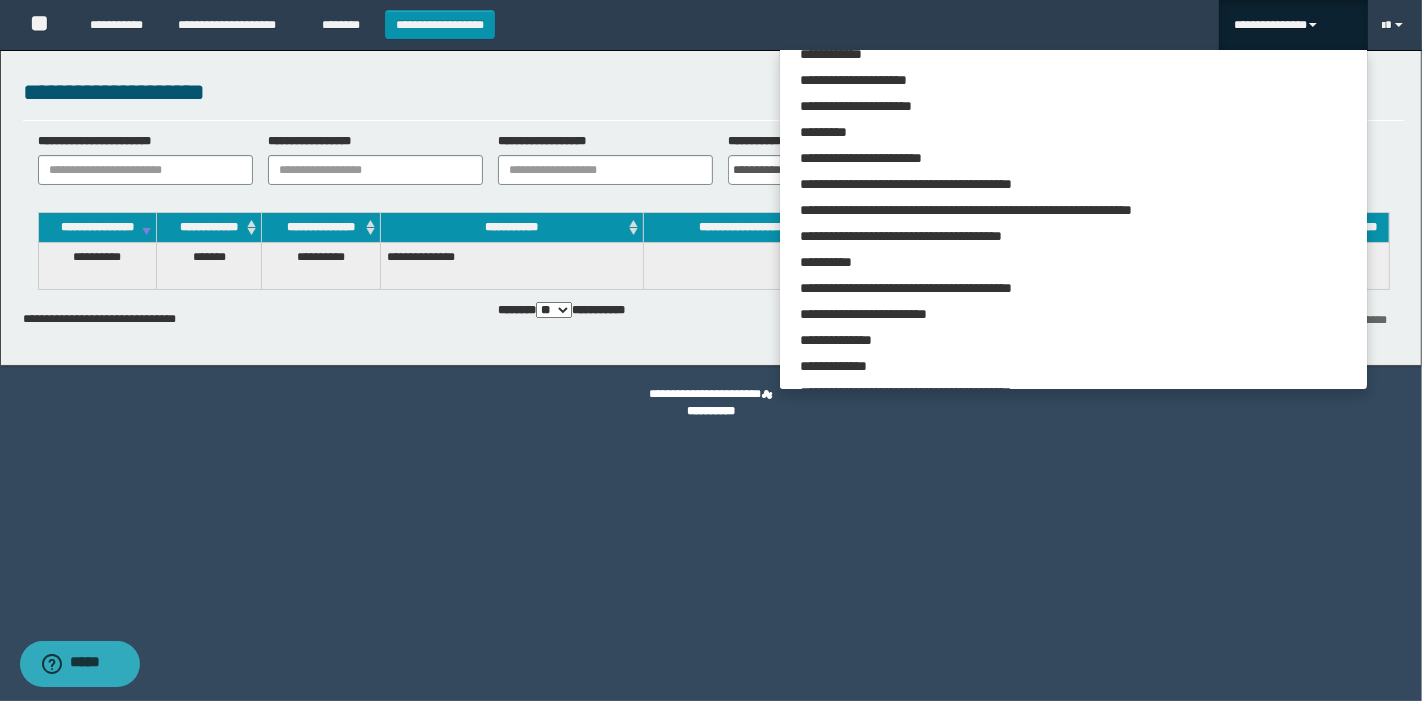 scroll, scrollTop: 1568, scrollLeft: 0, axis: vertical 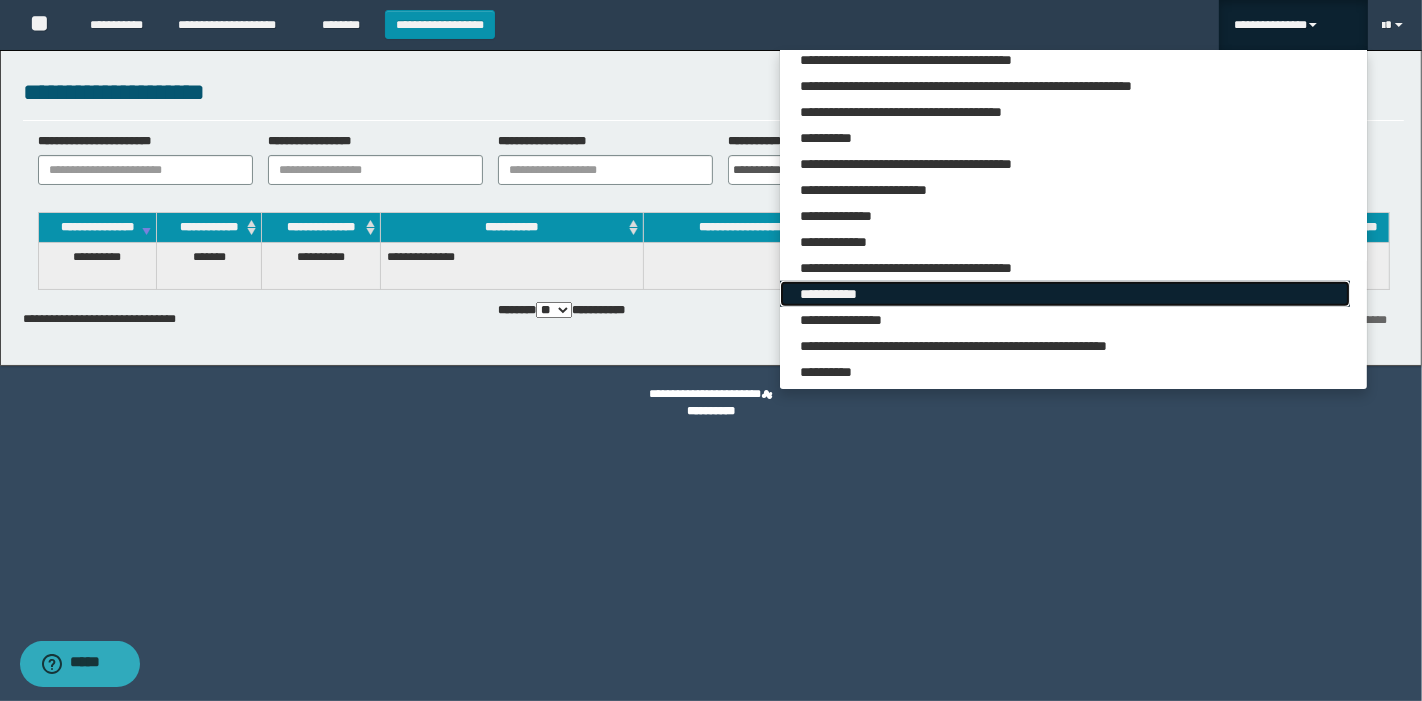 click on "**********" at bounding box center (1065, 294) 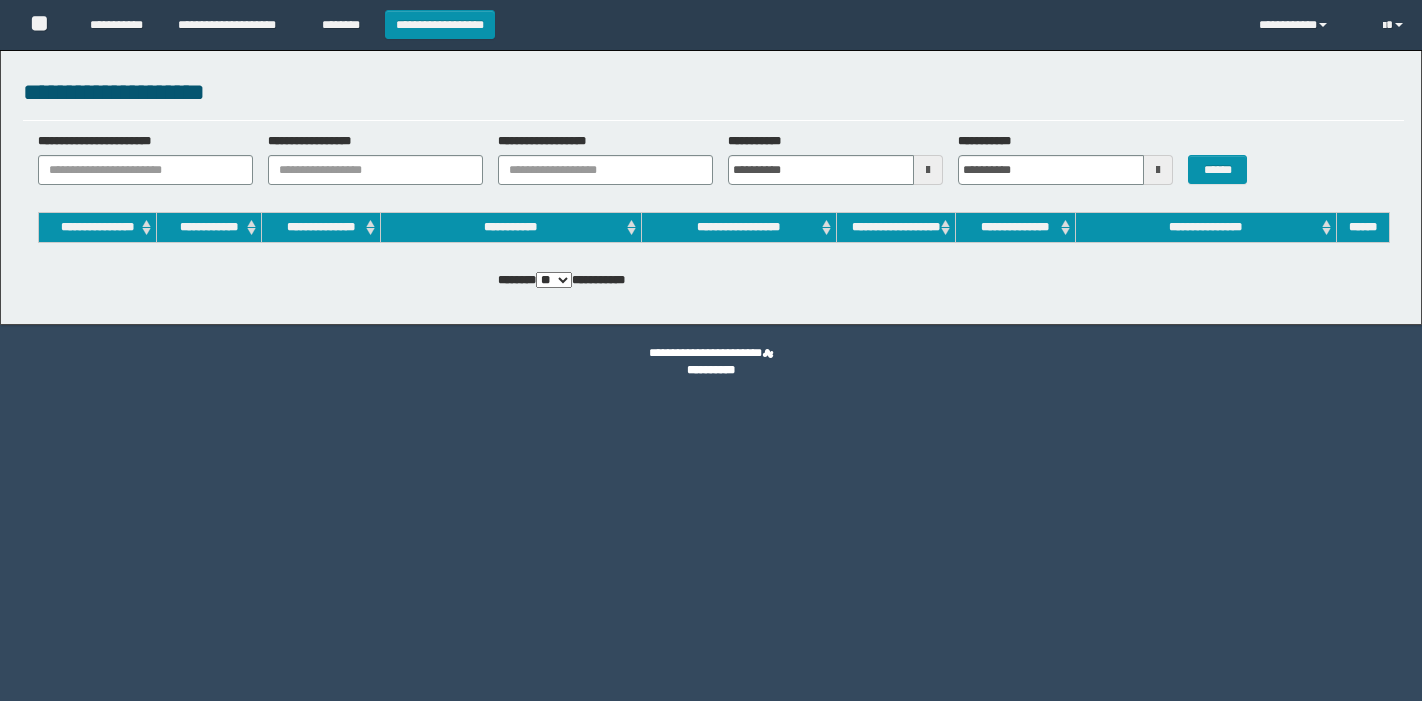 scroll, scrollTop: 0, scrollLeft: 0, axis: both 